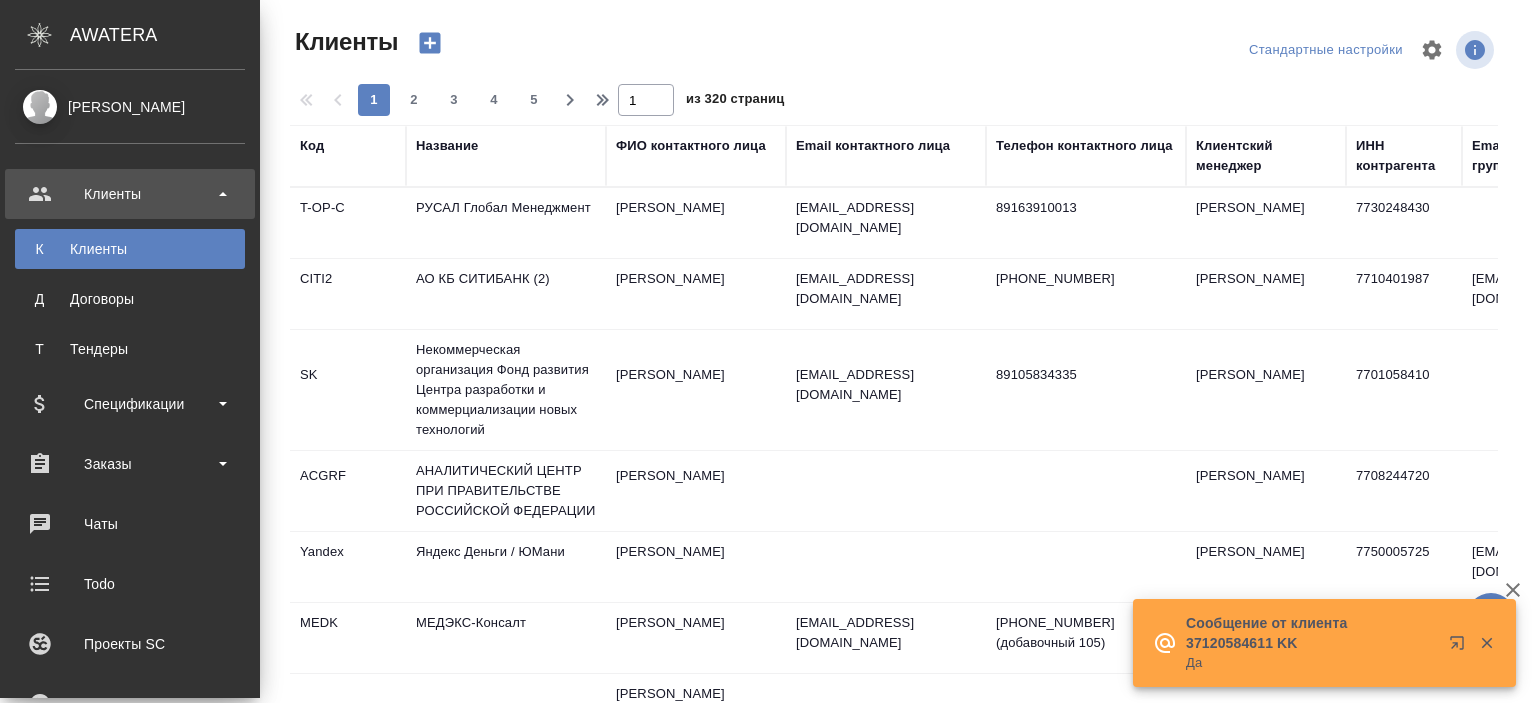 select on "RU" 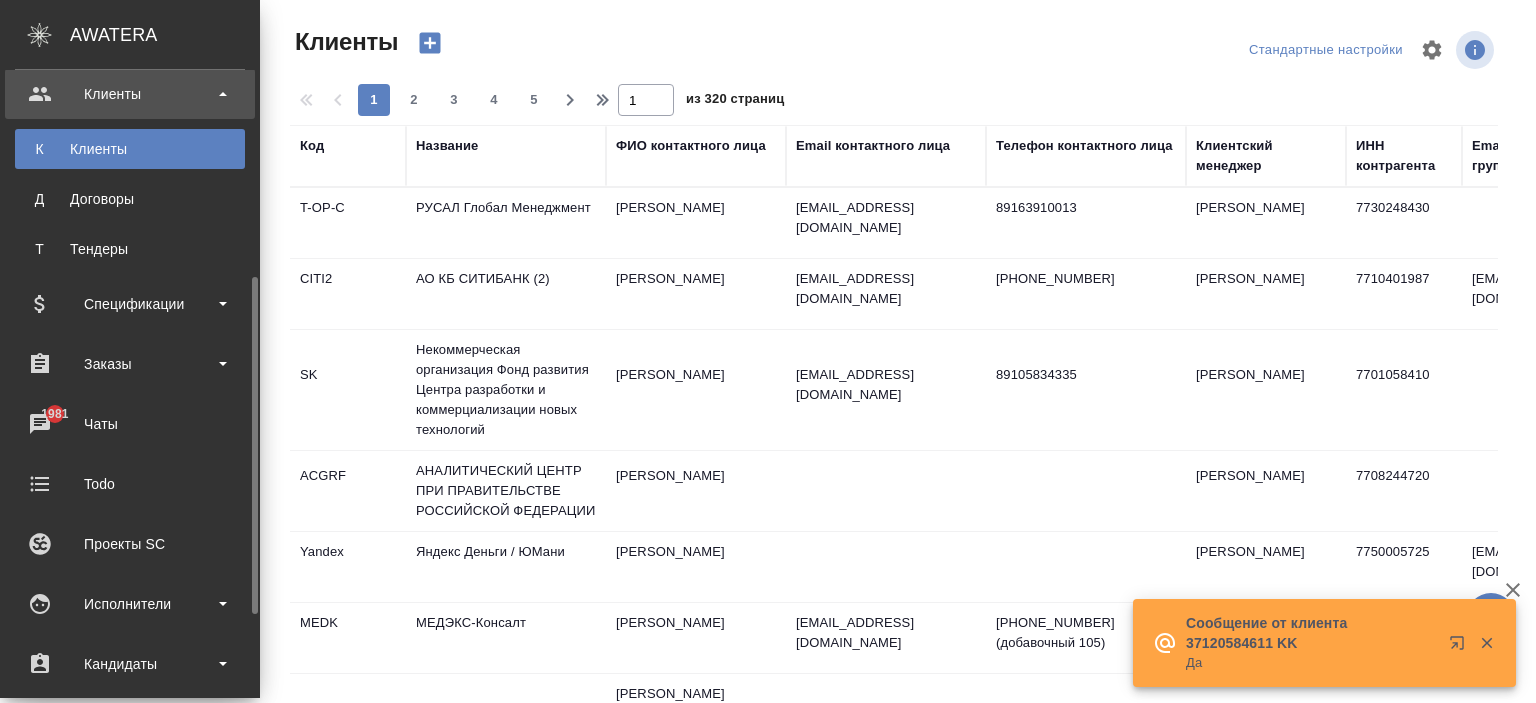 scroll, scrollTop: 200, scrollLeft: 0, axis: vertical 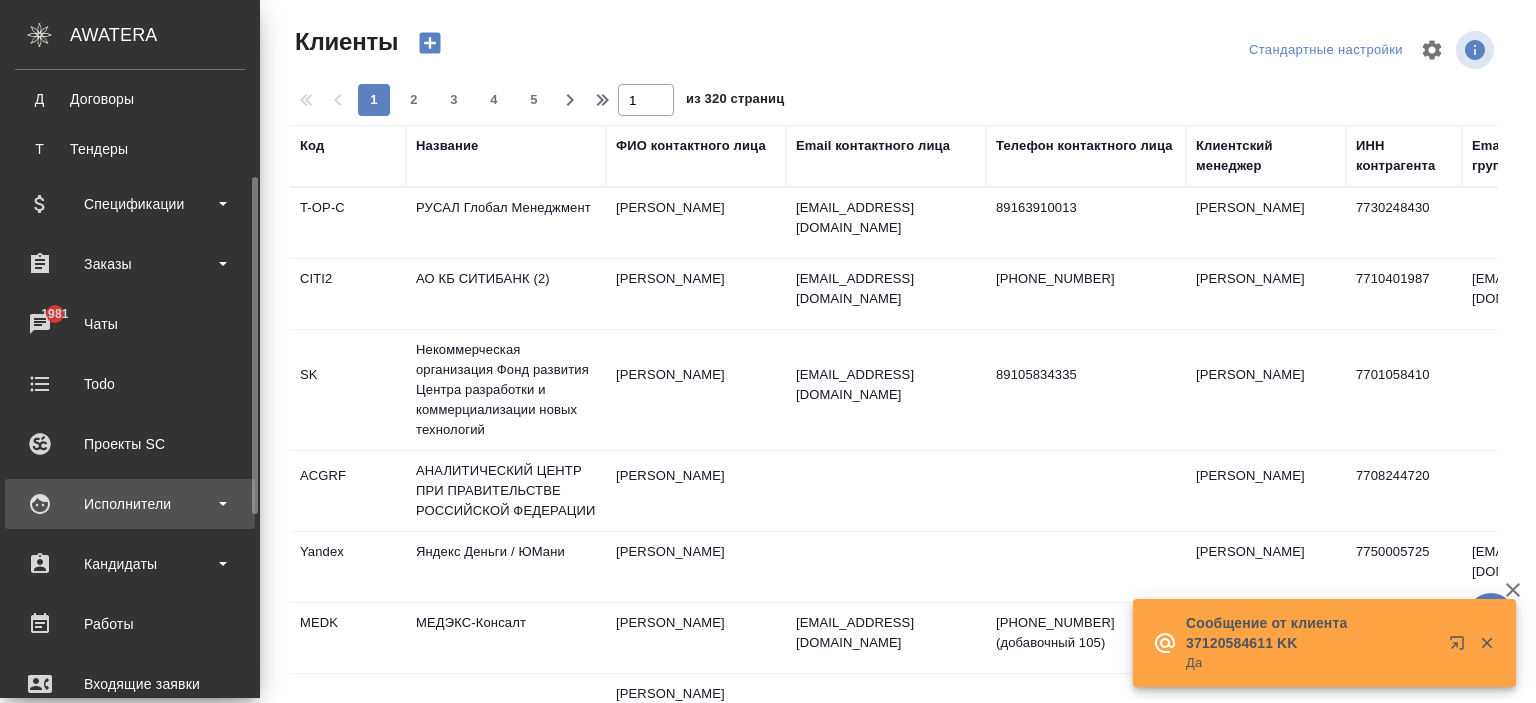 click on "Исполнители" at bounding box center [130, 504] 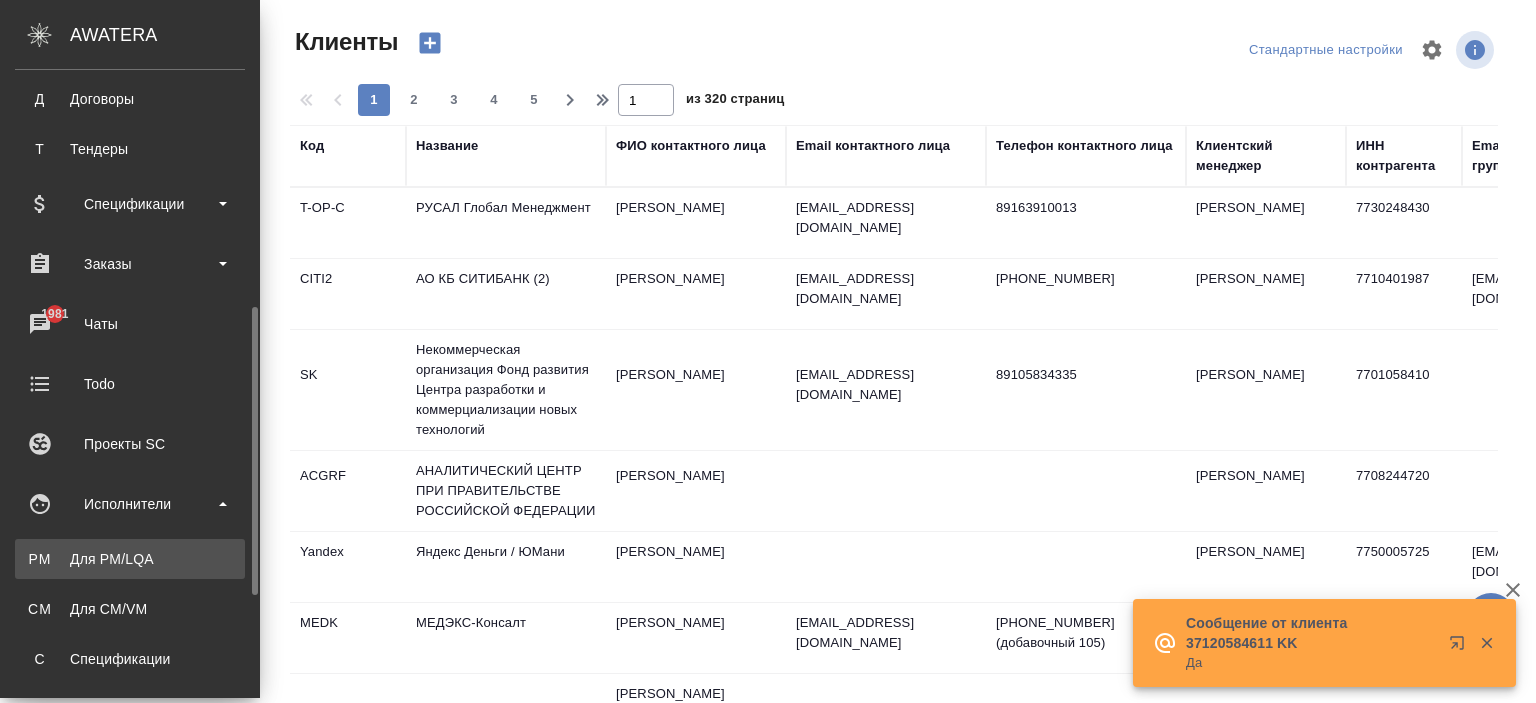 scroll, scrollTop: 300, scrollLeft: 0, axis: vertical 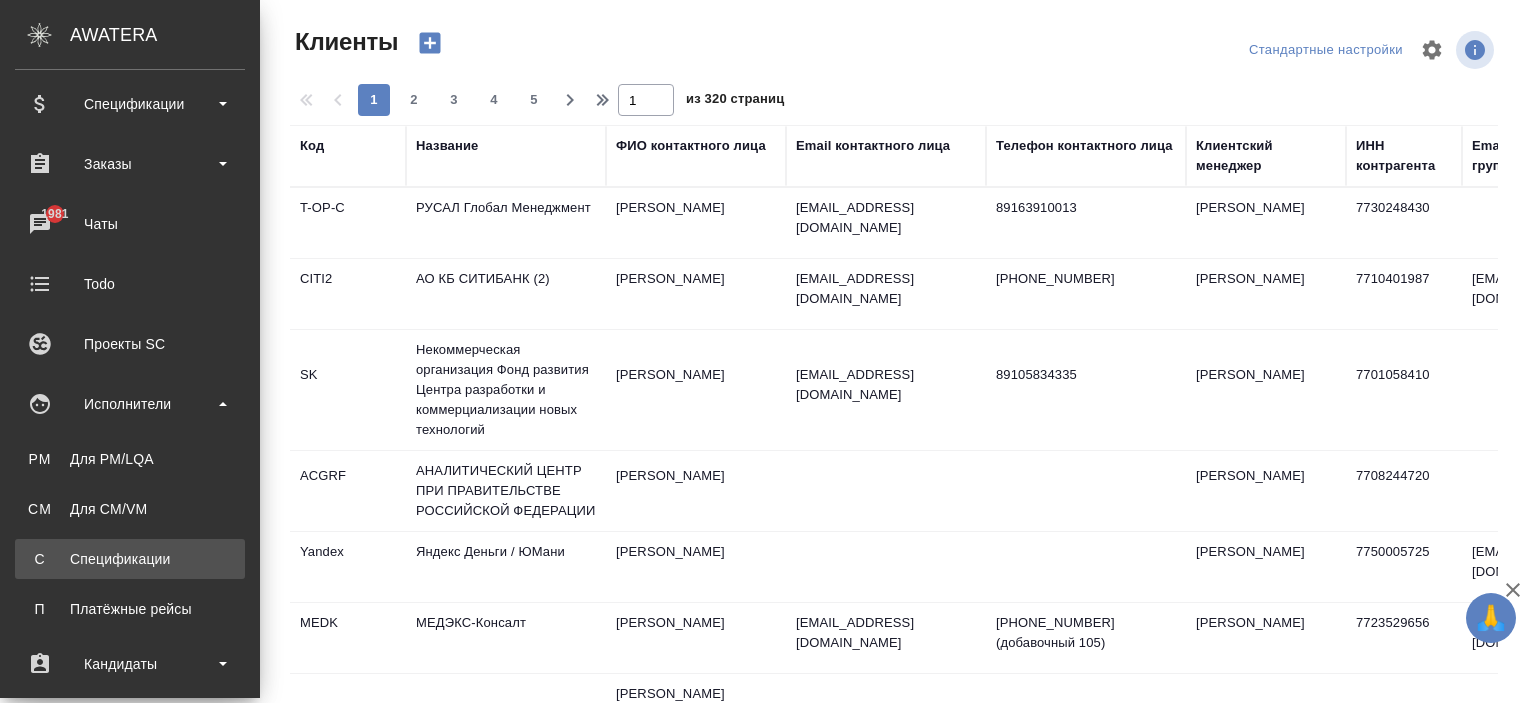 click on "Спецификации" at bounding box center [130, 559] 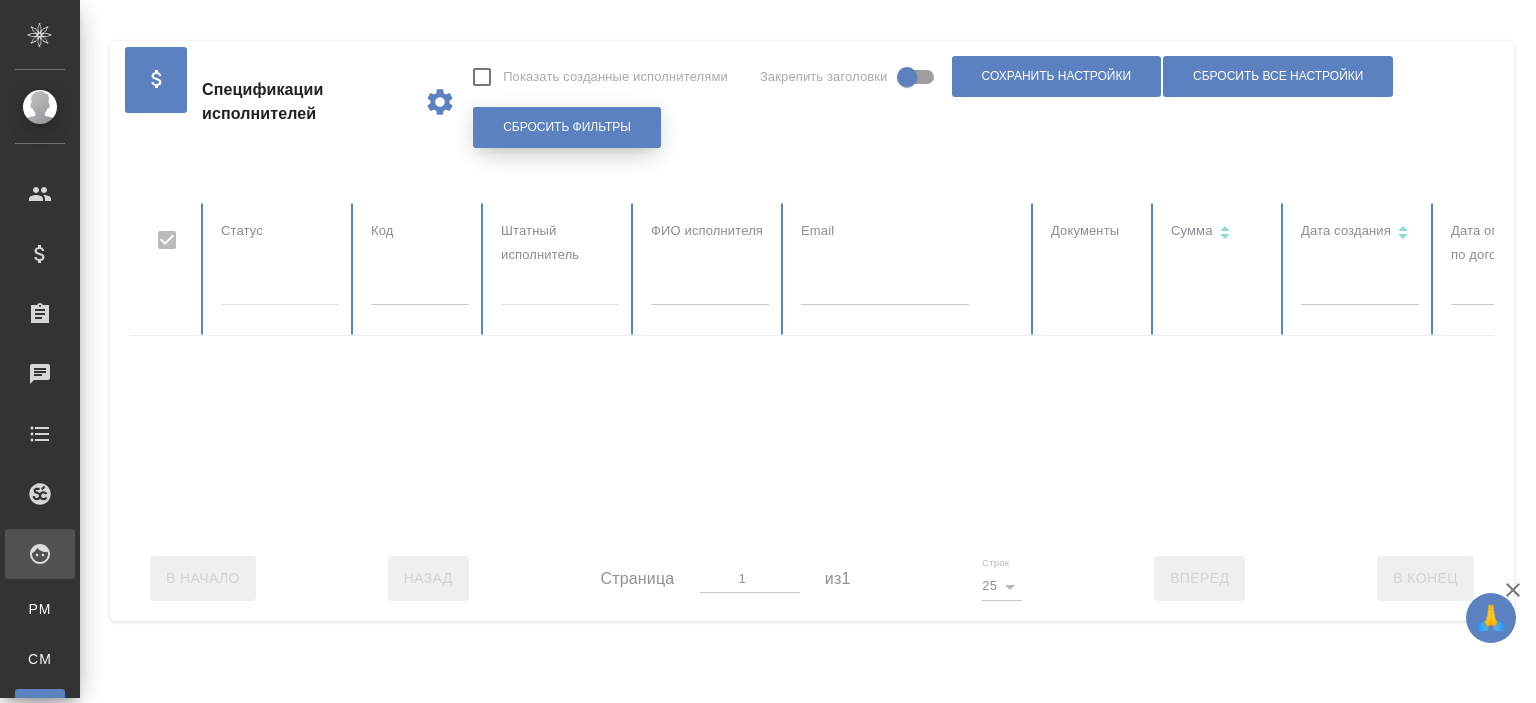checkbox on "false" 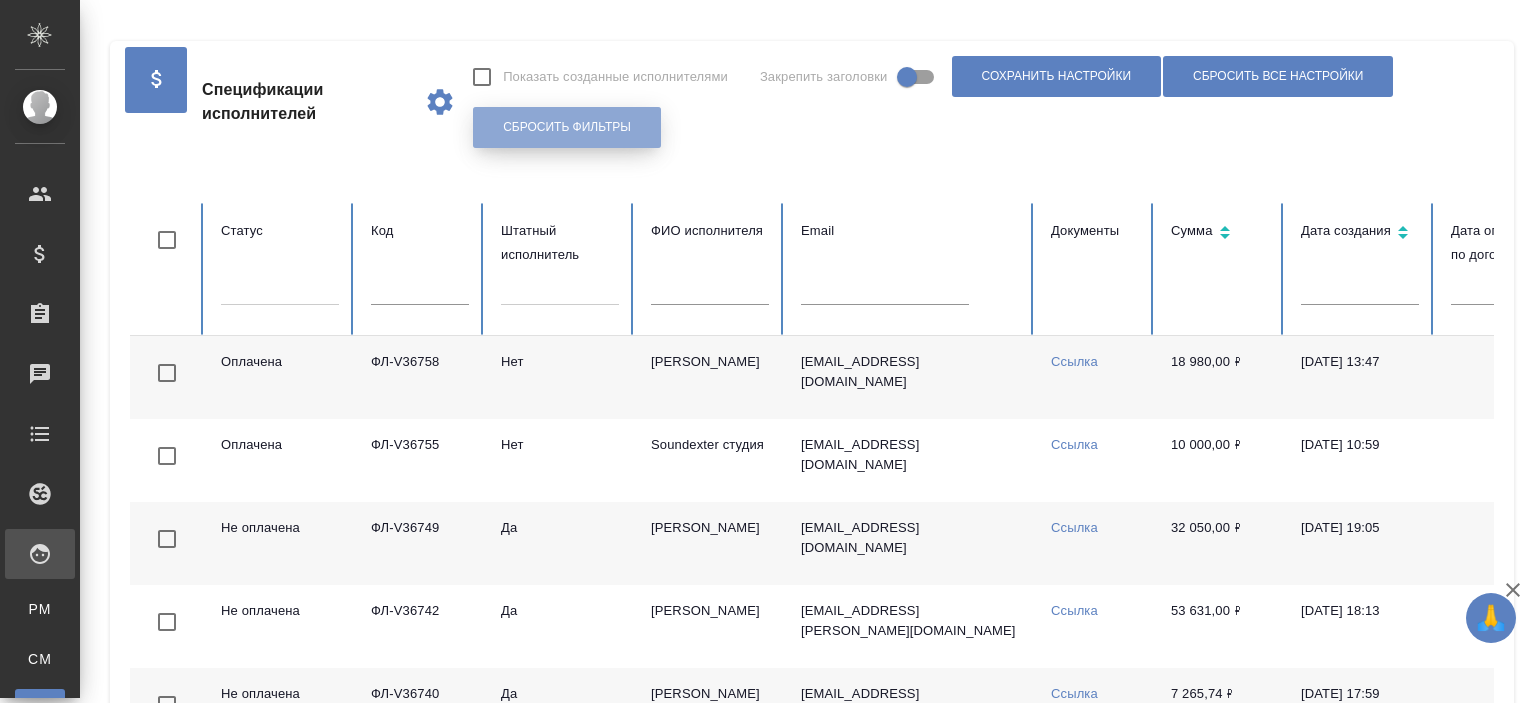 click on "Сбросить фильтры" at bounding box center (567, 127) 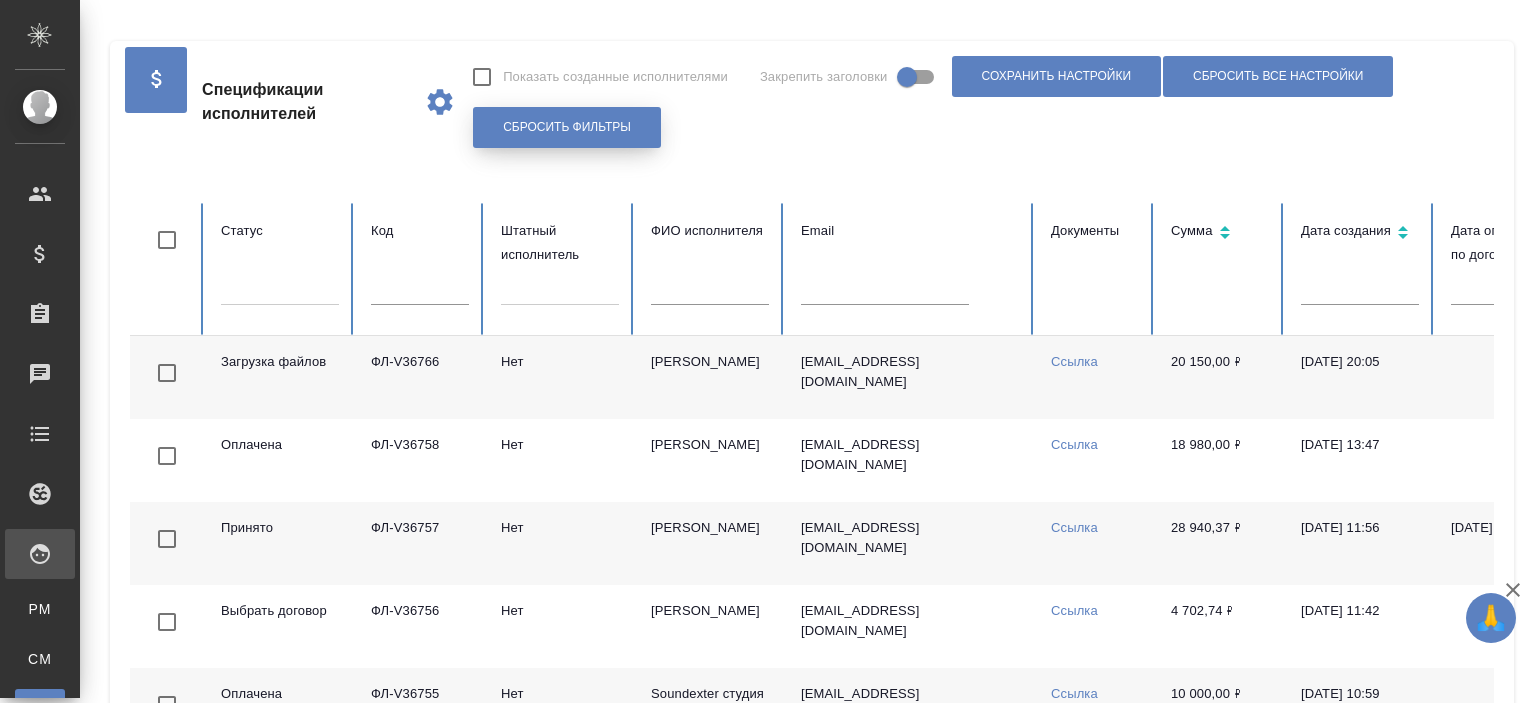 click on "Сбросить фильтры" at bounding box center (567, 127) 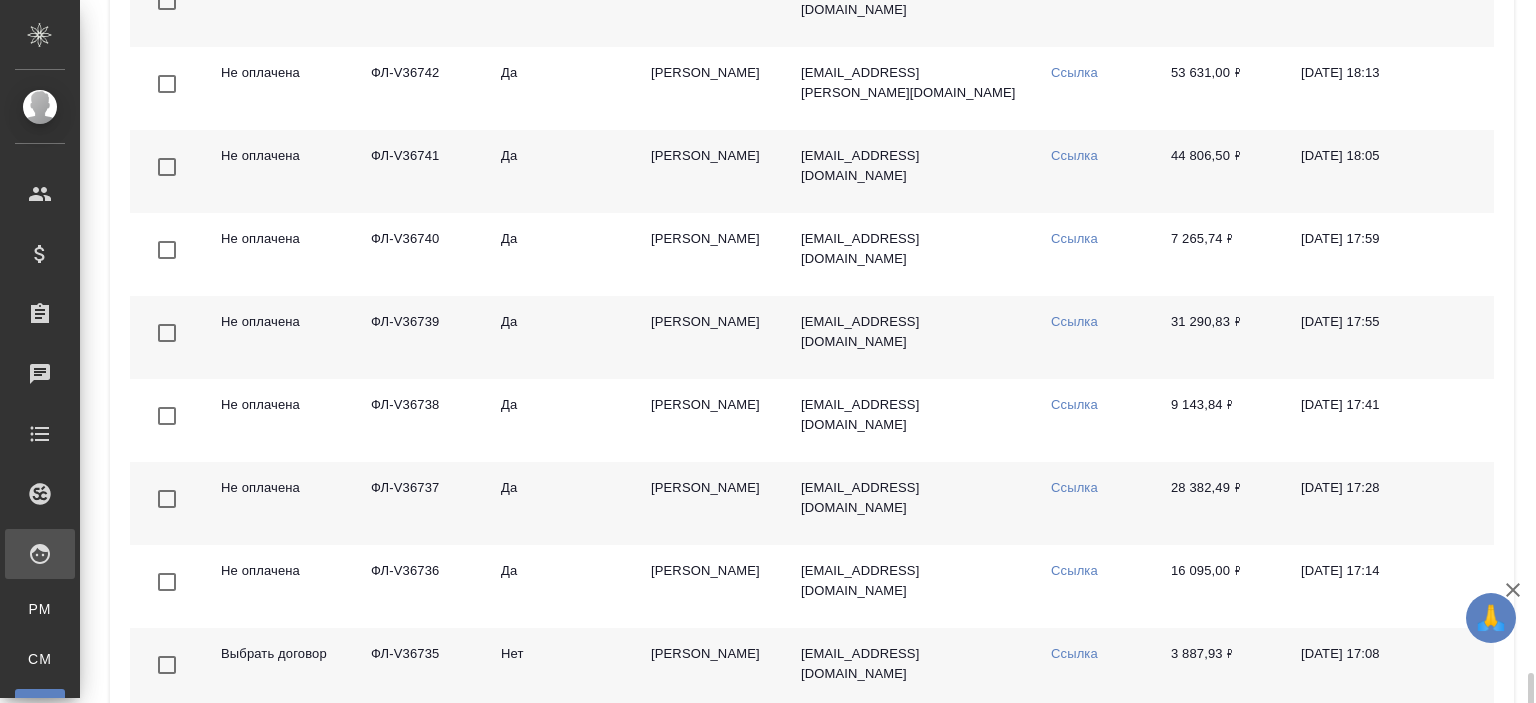 scroll, scrollTop: 1863, scrollLeft: 0, axis: vertical 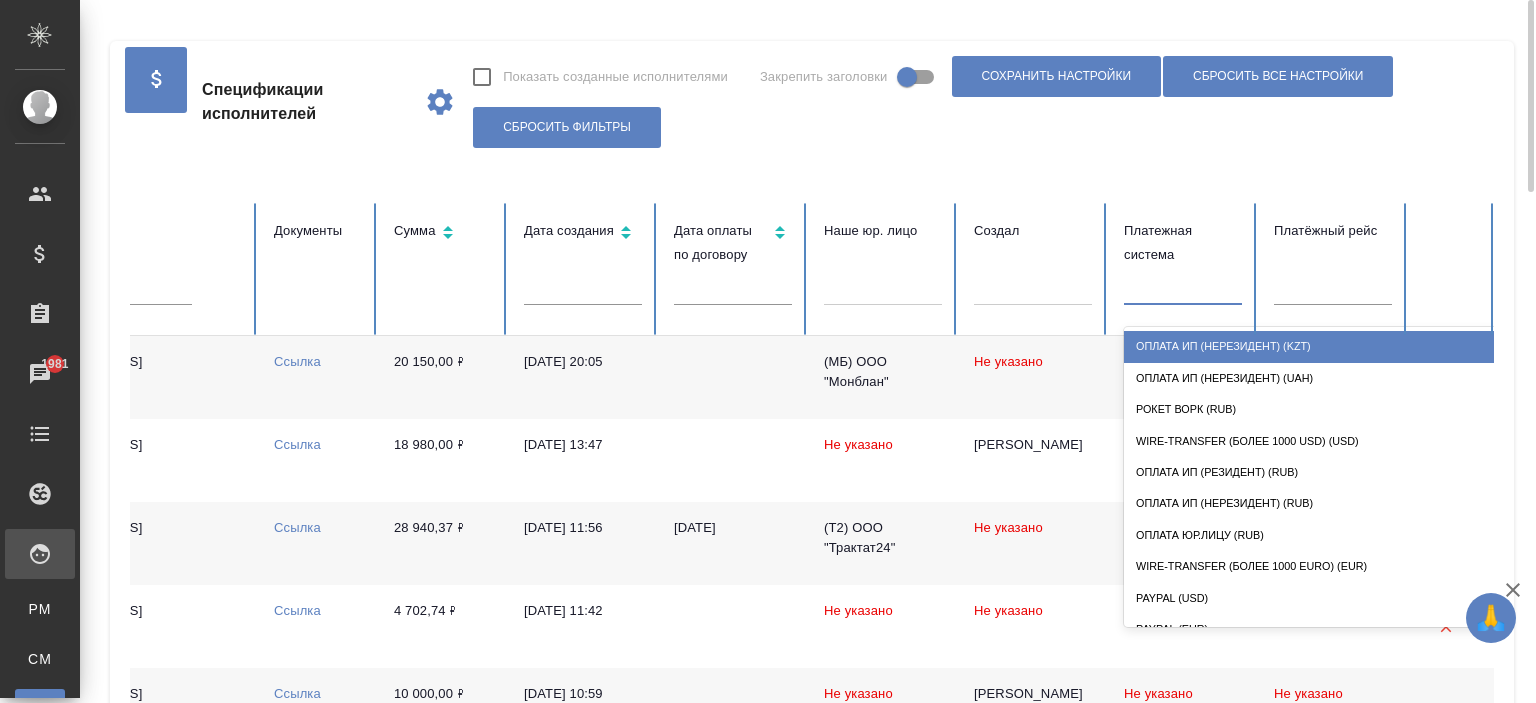 click at bounding box center (1183, 285) 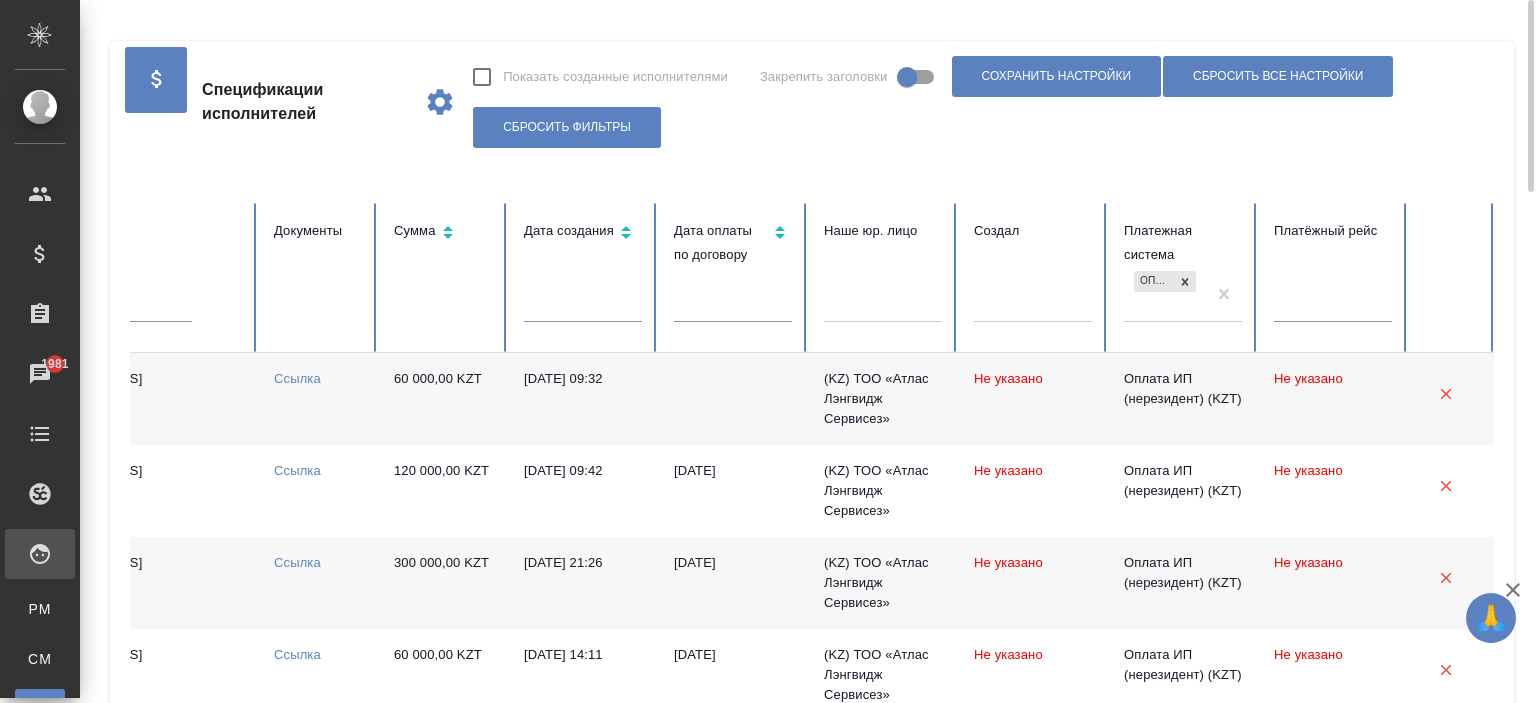 click on "Оплата ИП (нерезидент) (KZT)" at bounding box center [1165, 294] 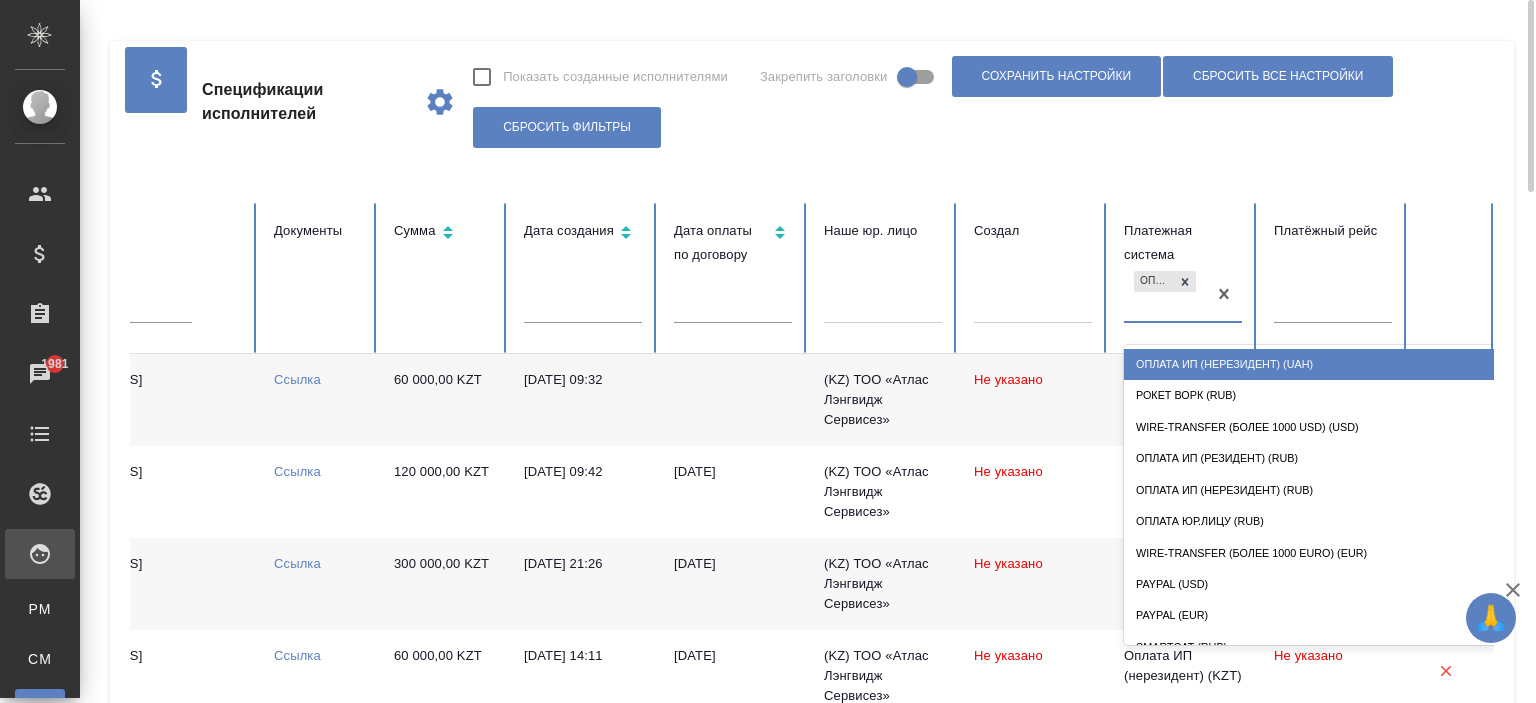 click on "Оплата ИП (нерезидент) (UAH)" at bounding box center (1324, 364) 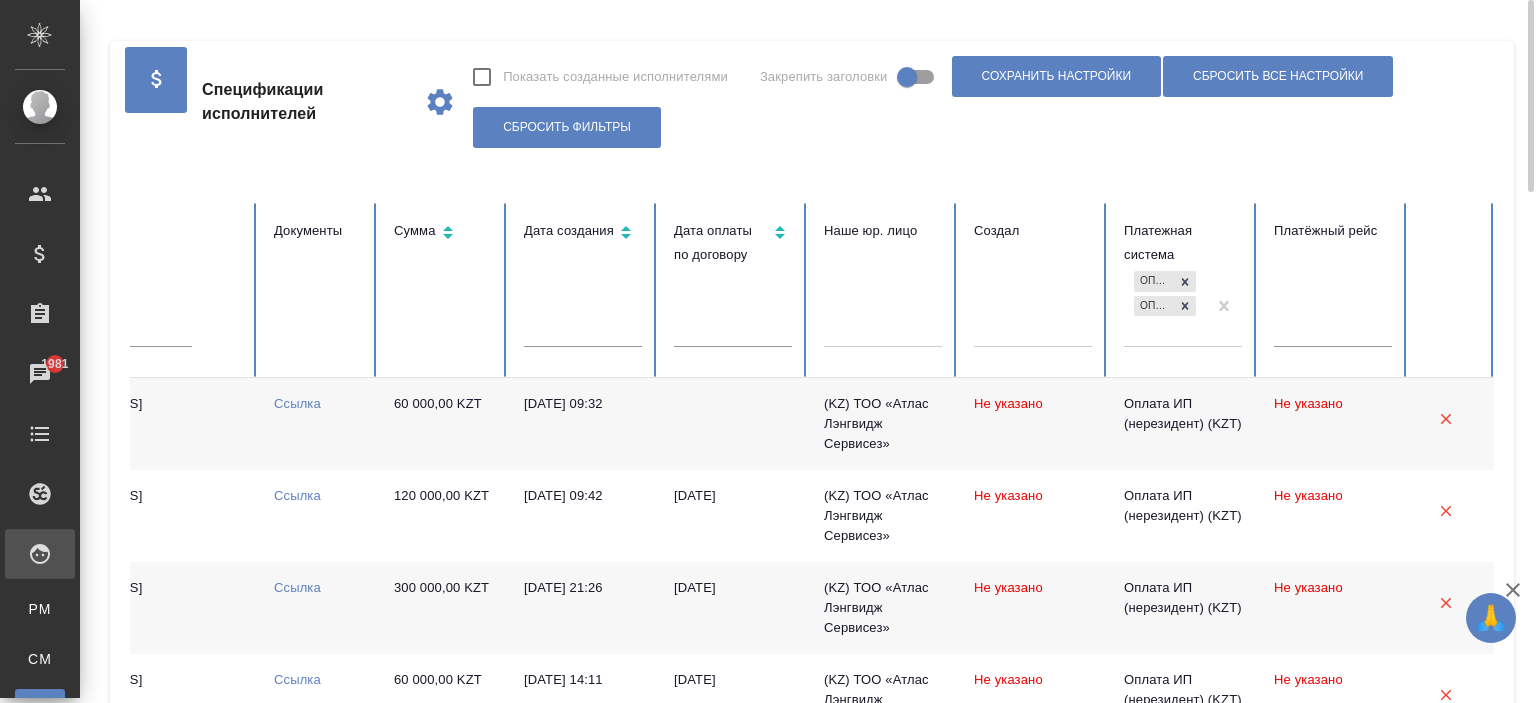 click on "Оплата ИП (нерезидент) (KZT) Оплата ИП (нерезидент) (UAH)" at bounding box center (1165, 306) 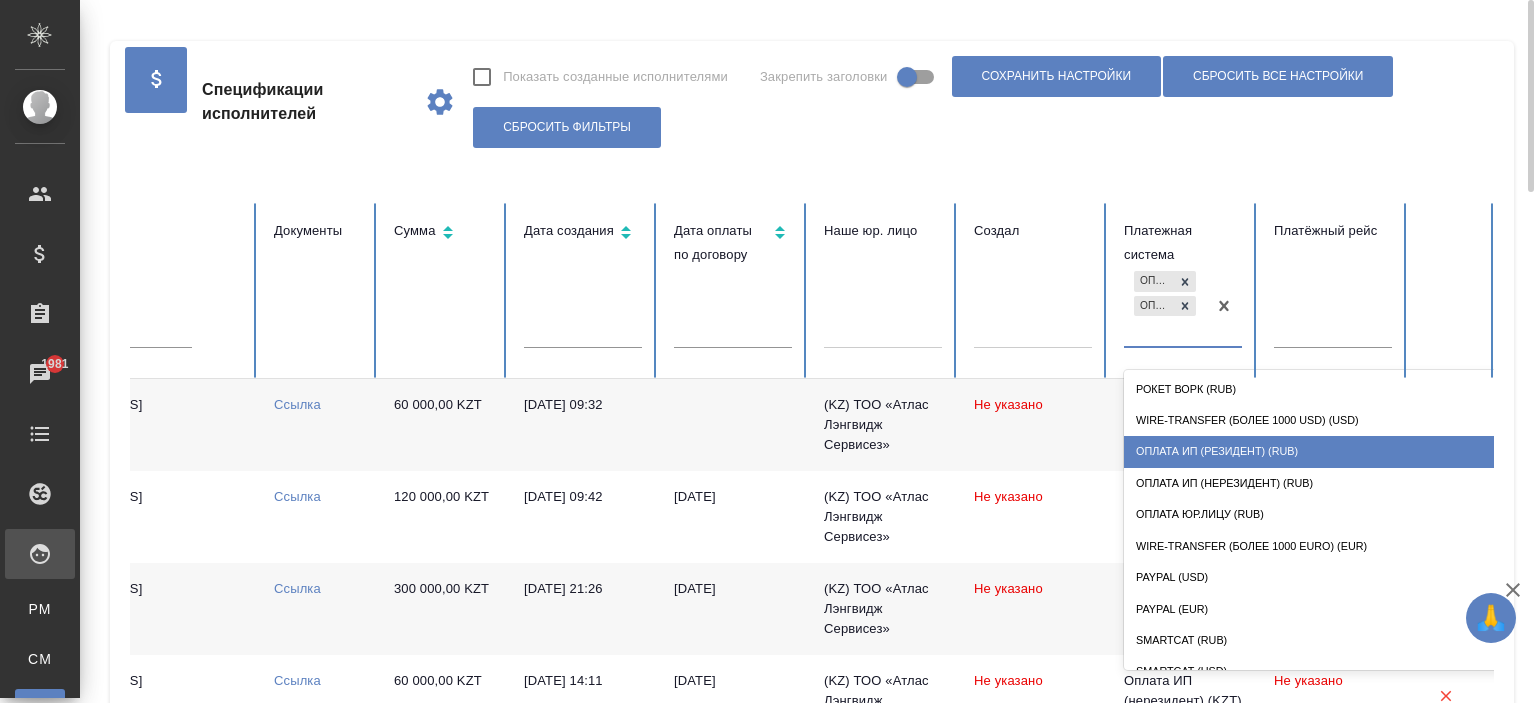 click on "Оплата ИП (резидент) (RUB)" at bounding box center (1324, 451) 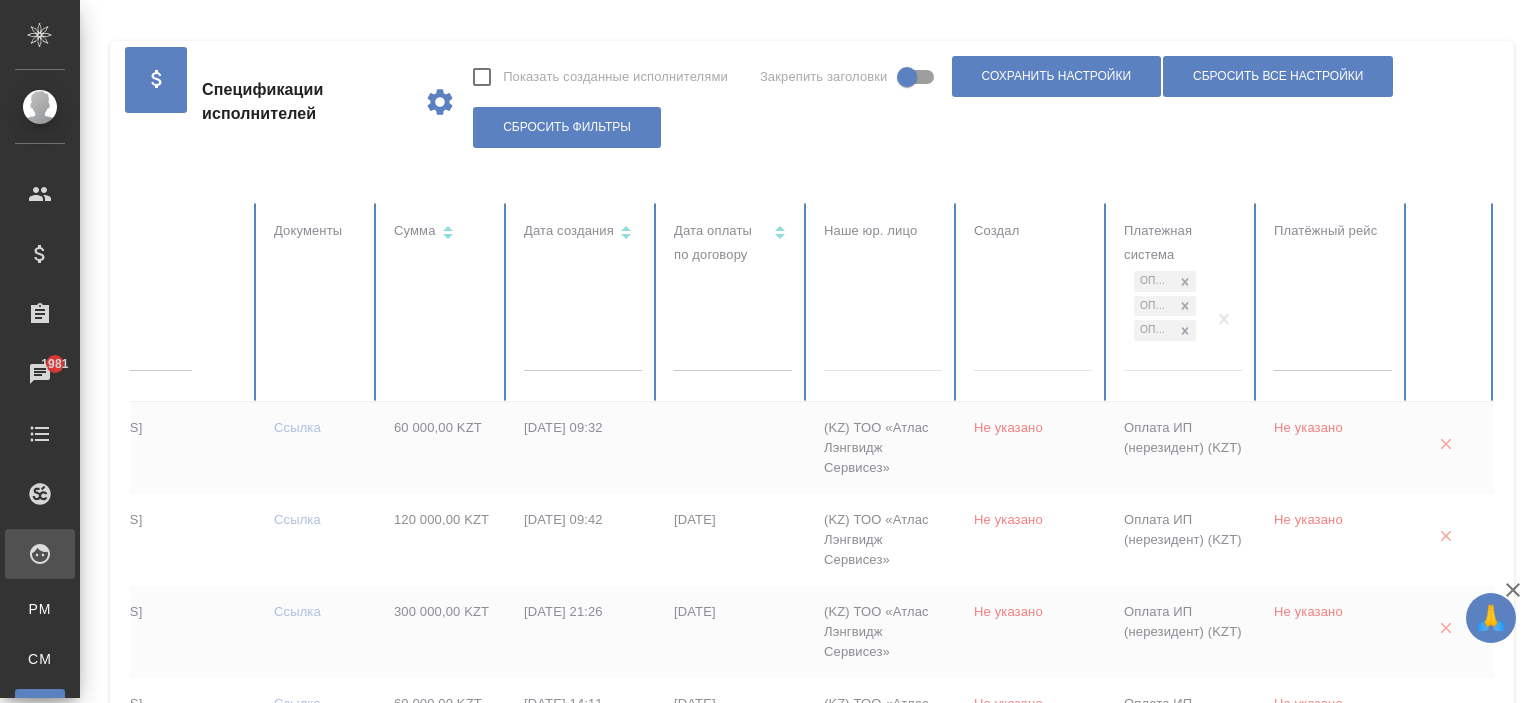 click on "Оплата ИП (нерезидент) (KZT) Оплата ИП (нерезидент) (UAH) Оплата ИП (резидент) (RUB)" at bounding box center (1165, 318) 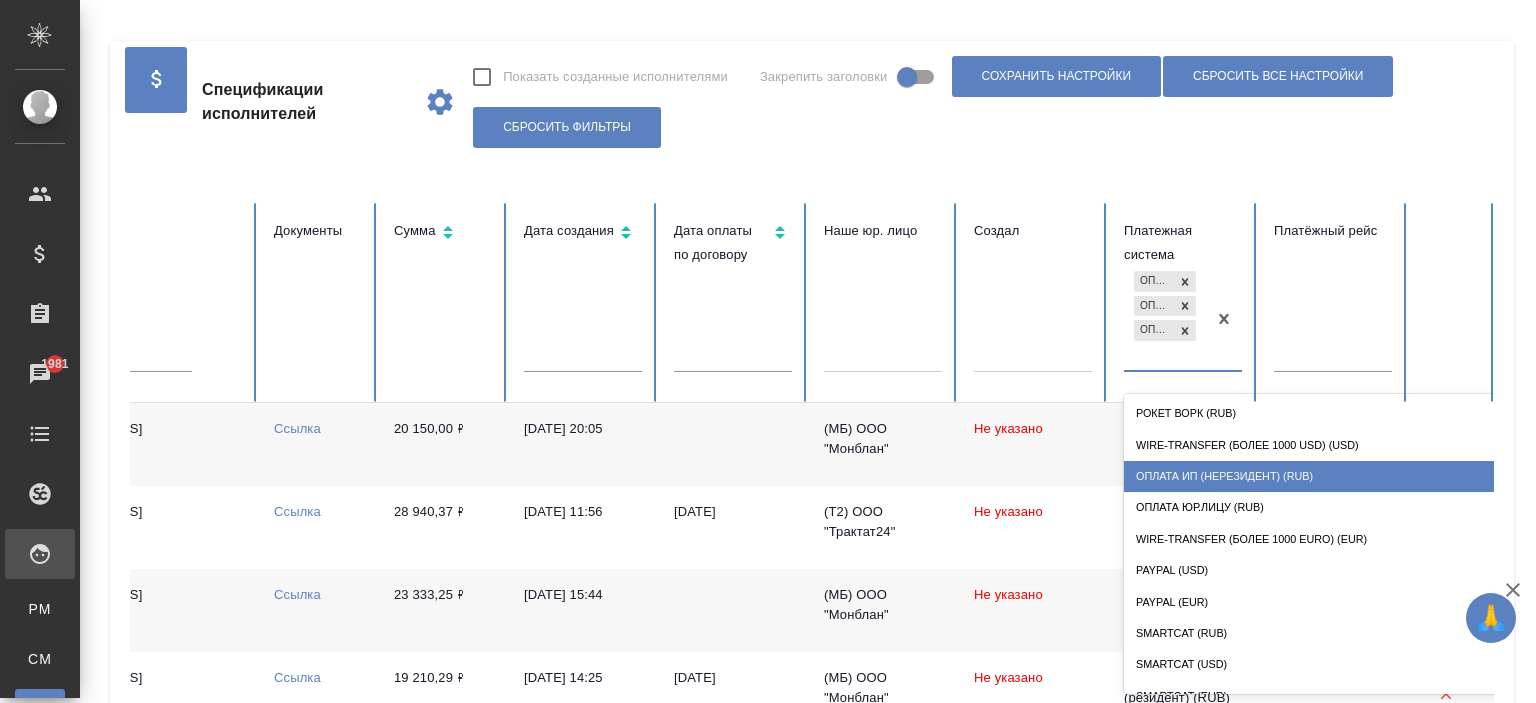 click on "Оплата ИП (нерезидент) (RUB)" at bounding box center (1324, 476) 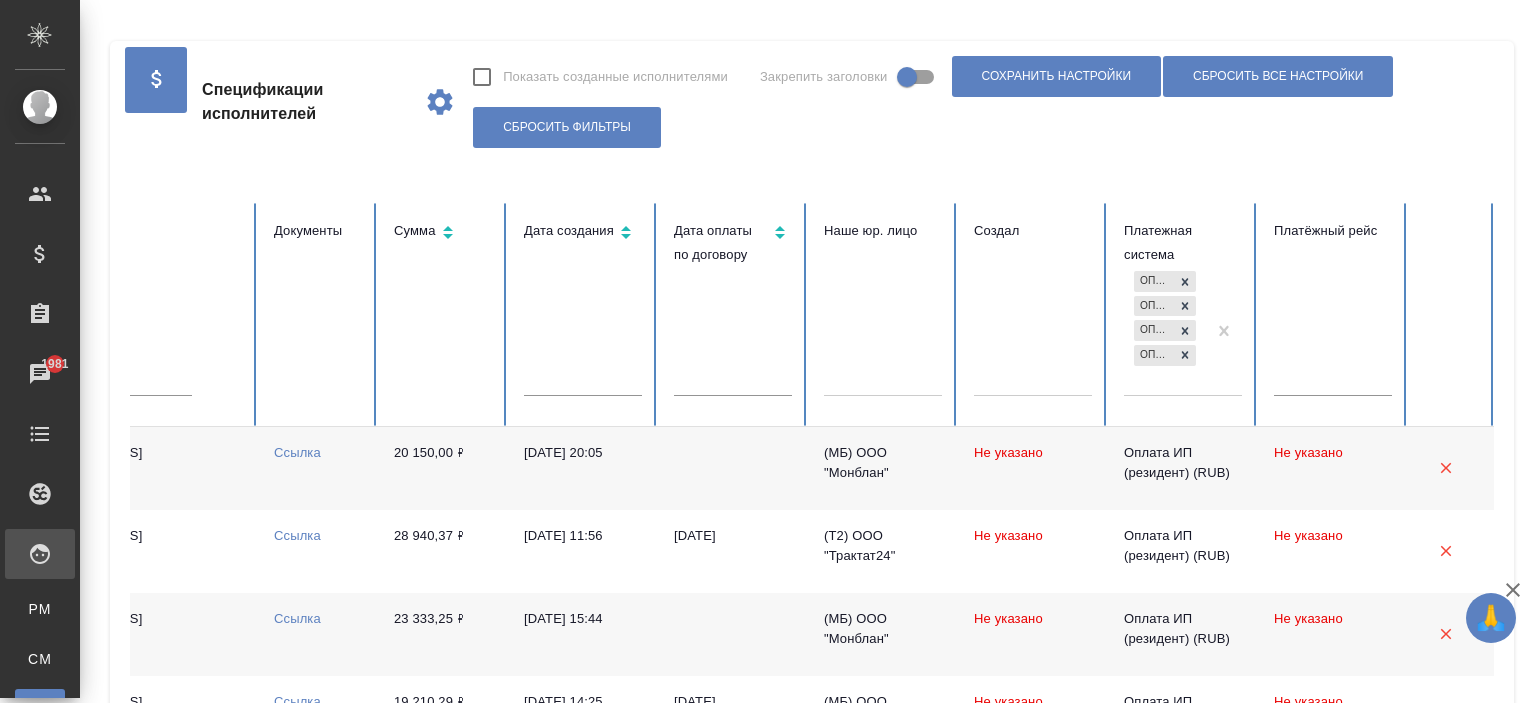click on "Оплата ИП (нерезидент) (KZT) Оплата ИП (нерезидент) (UAH) Оплата ИП (резидент) (RUB) Оплата ИП (нерезидент) (RUB)" at bounding box center [1165, 330] 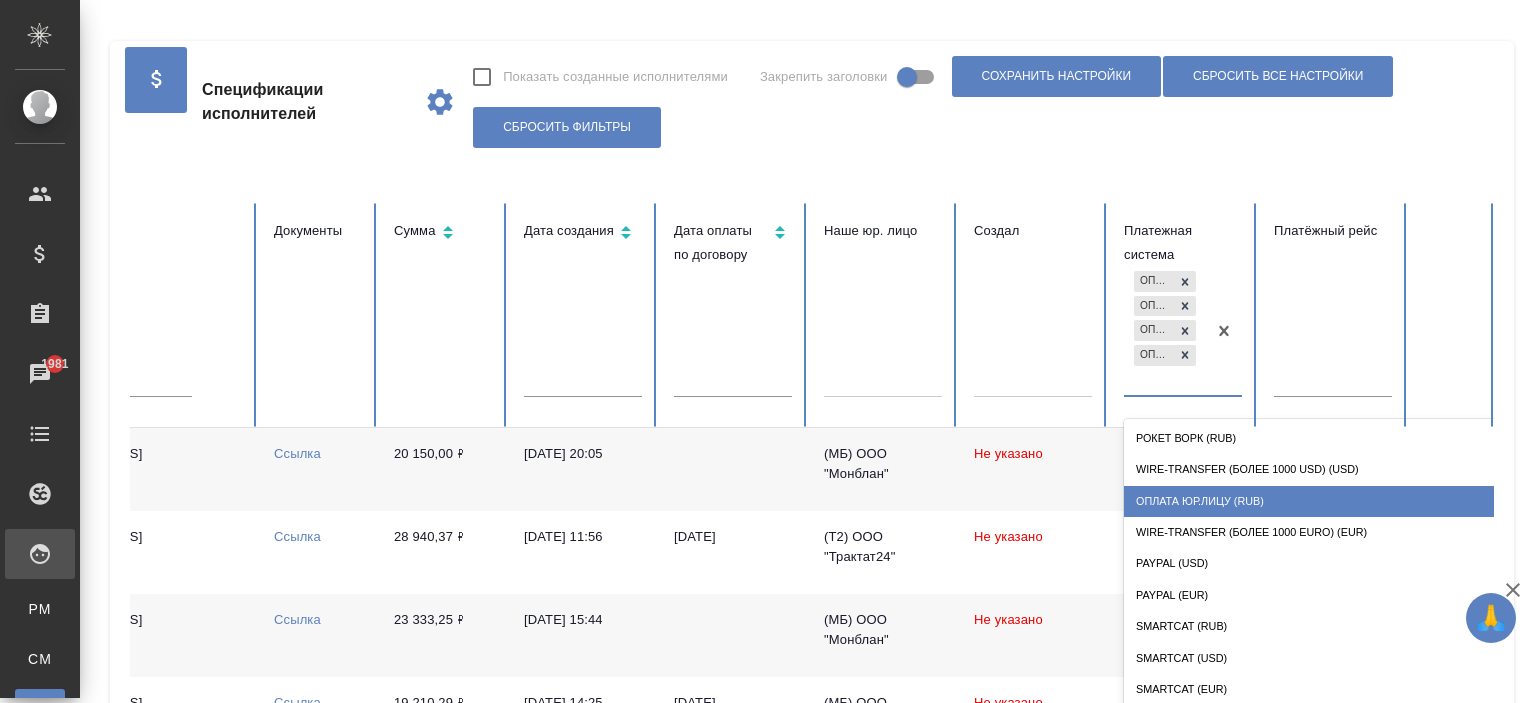 click on "Оплата Юр.лицу (RUB)" at bounding box center [1324, 501] 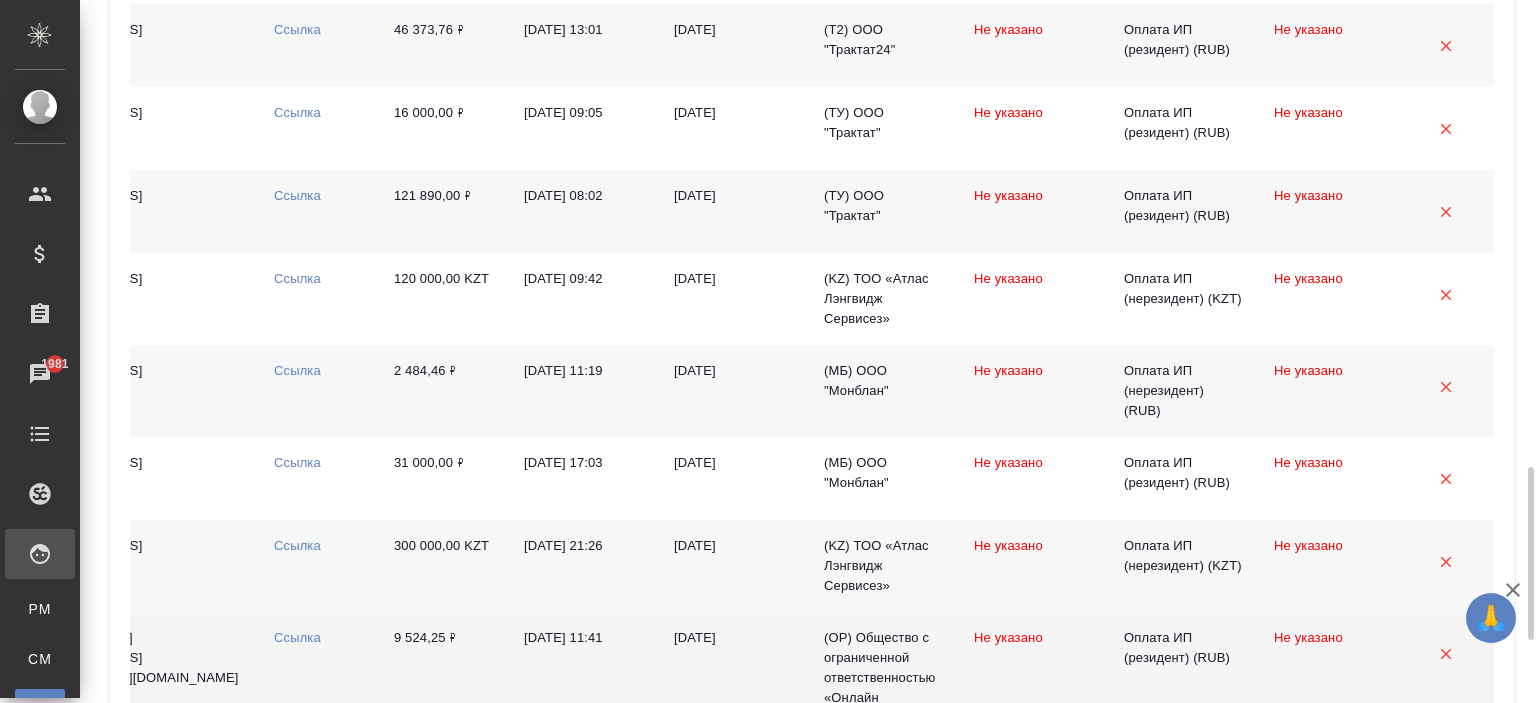scroll, scrollTop: 2152, scrollLeft: 0, axis: vertical 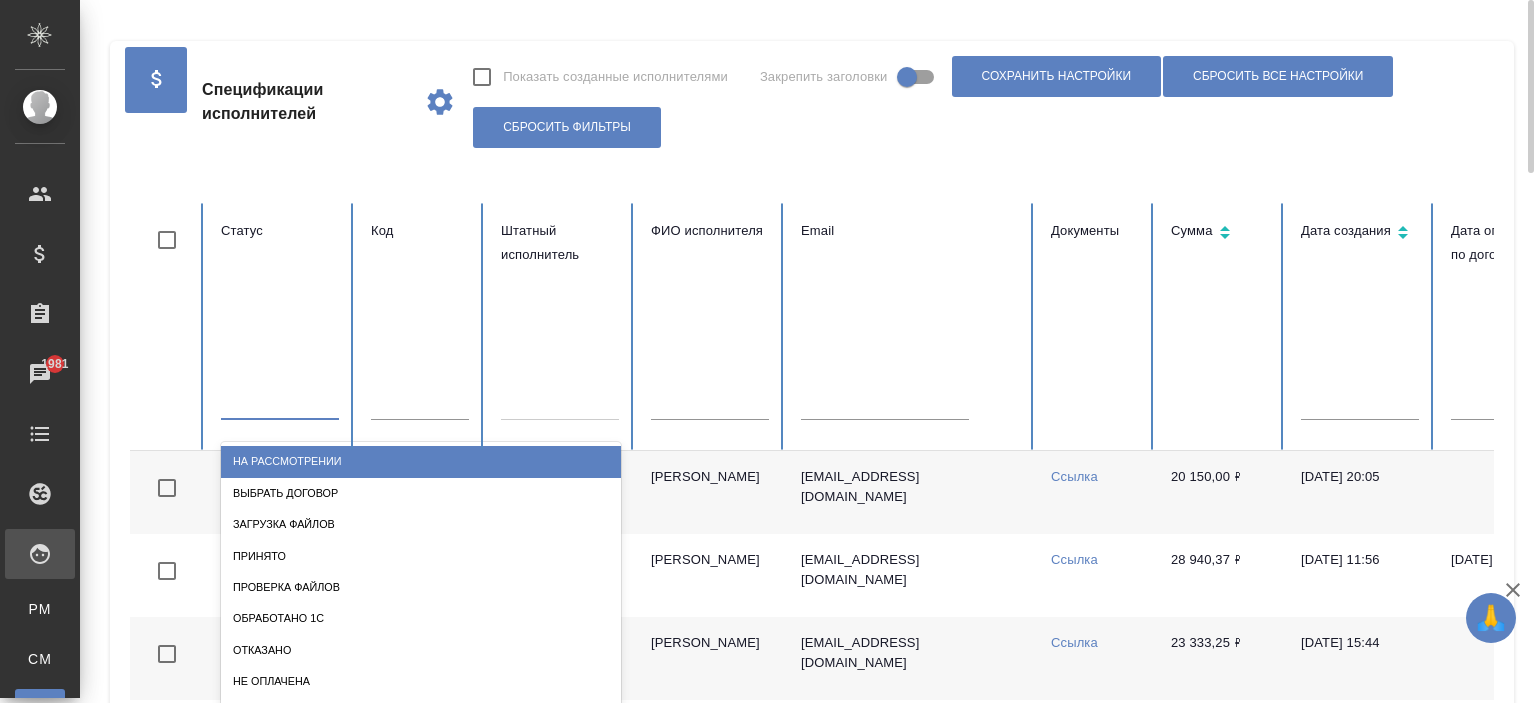click at bounding box center (280, 400) 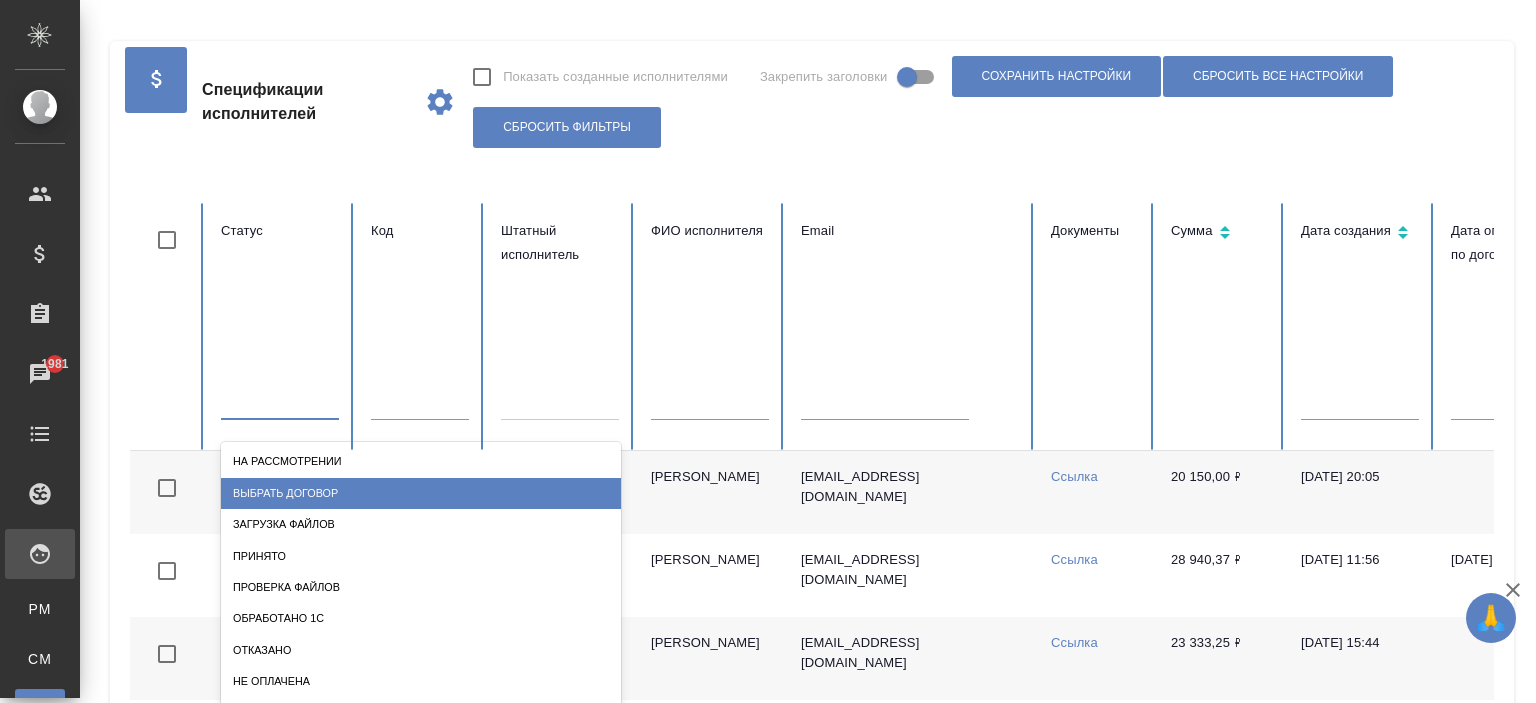 click on "Выбрать договор" at bounding box center [421, 493] 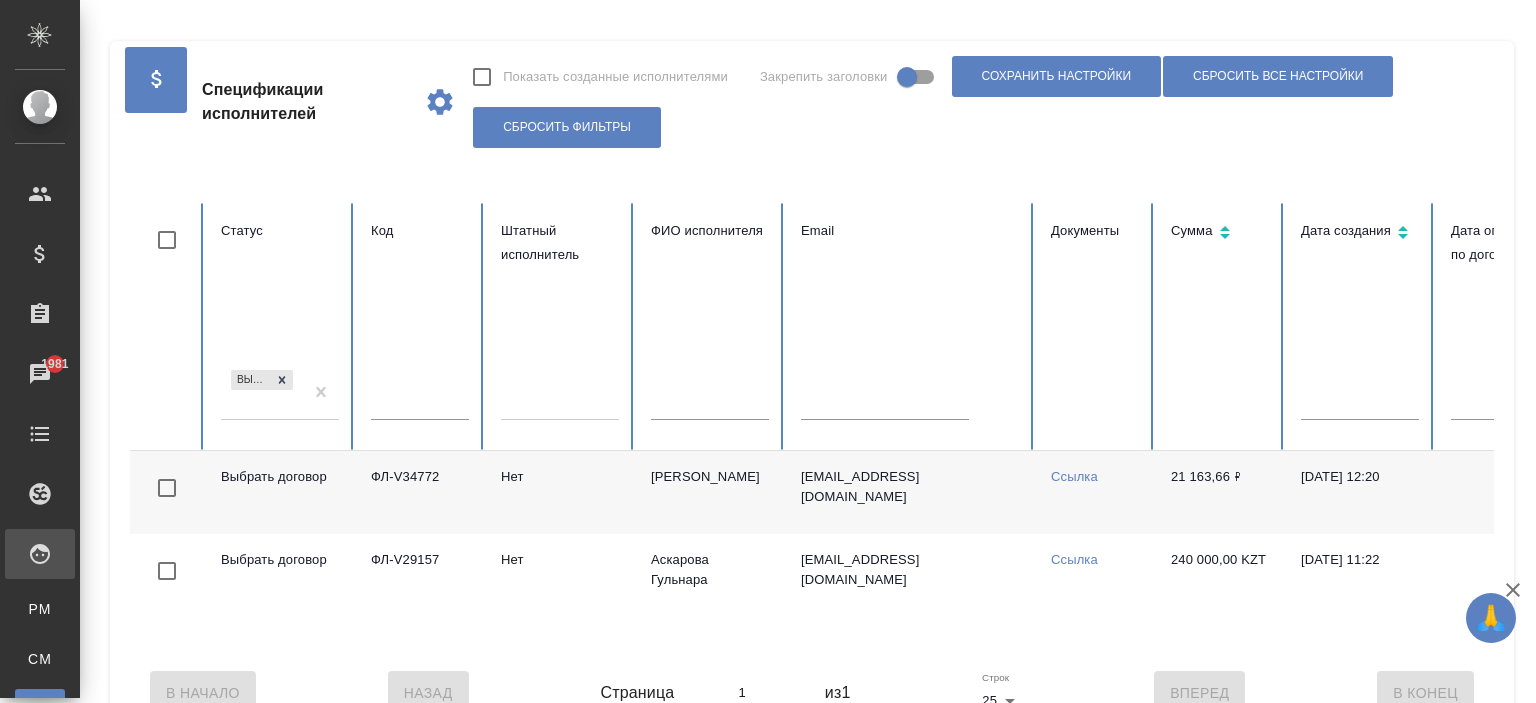 click on "Статус Выбрать договор" at bounding box center [280, 327] 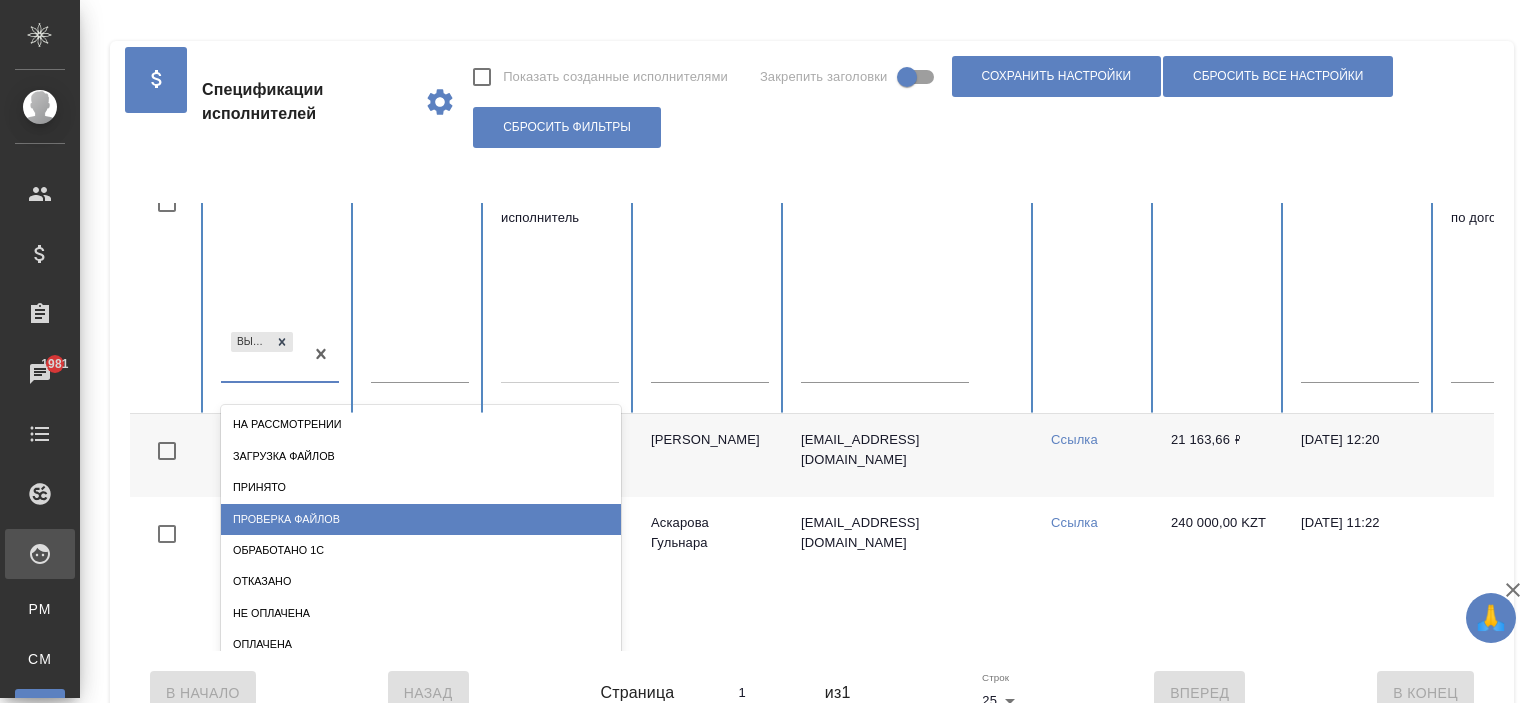 click on "Проверка файлов" at bounding box center [421, 519] 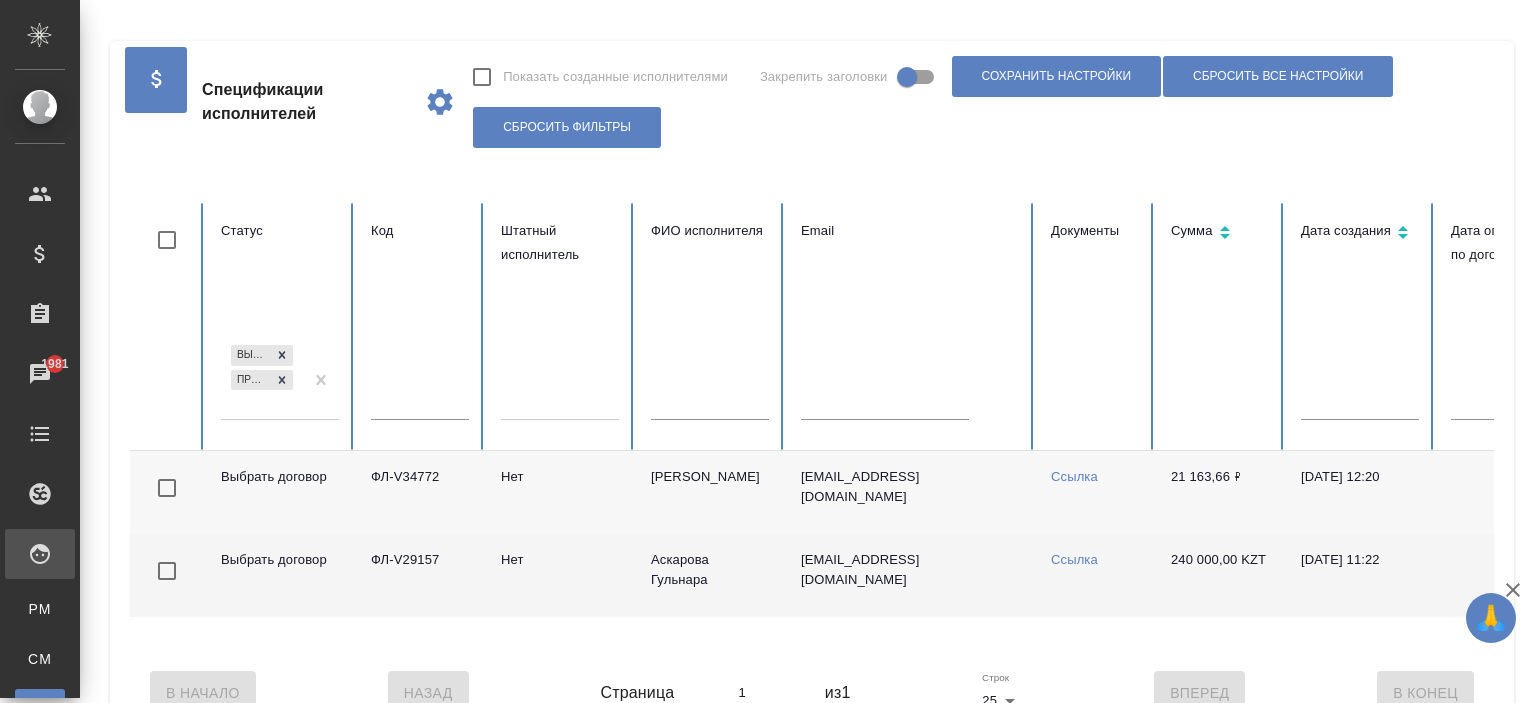 scroll, scrollTop: 0, scrollLeft: 0, axis: both 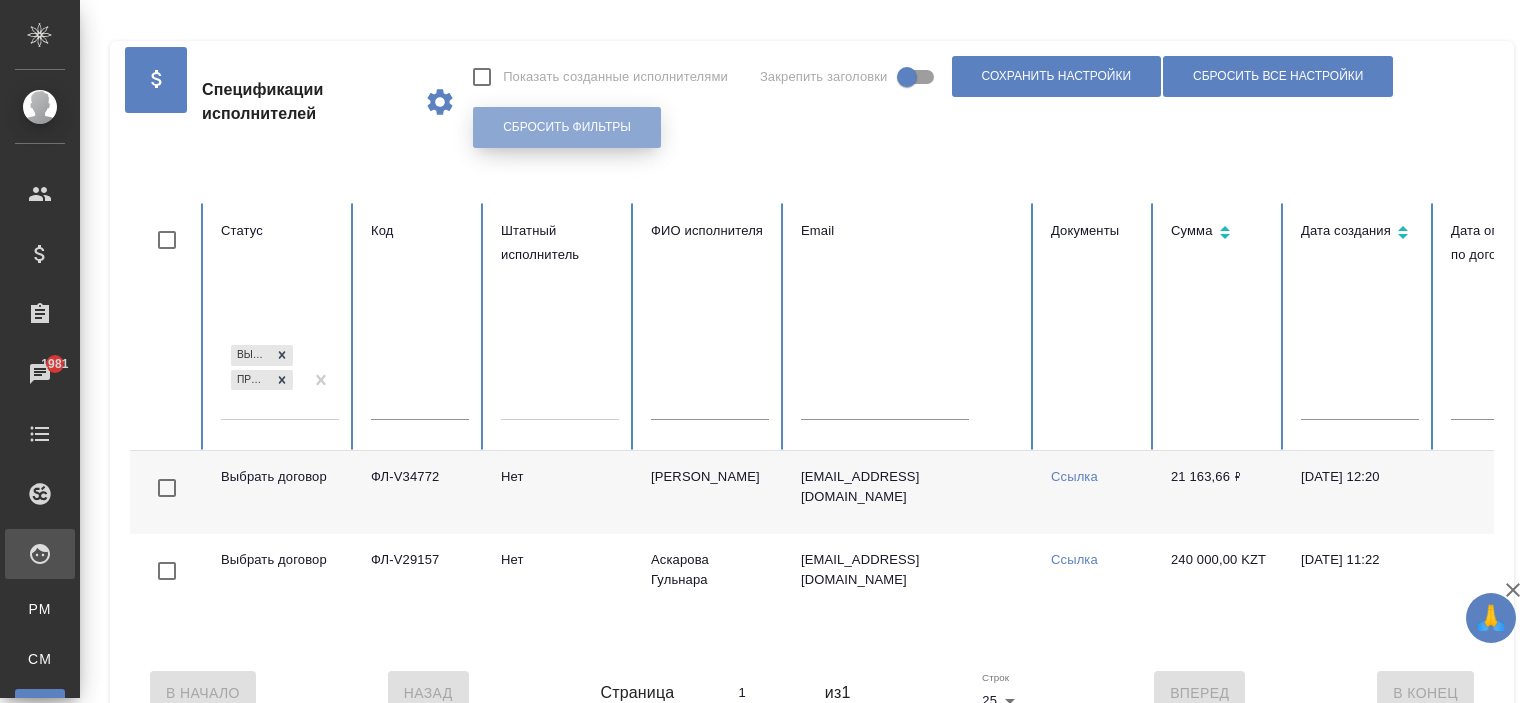 click on "Сбросить фильтры" at bounding box center [567, 127] 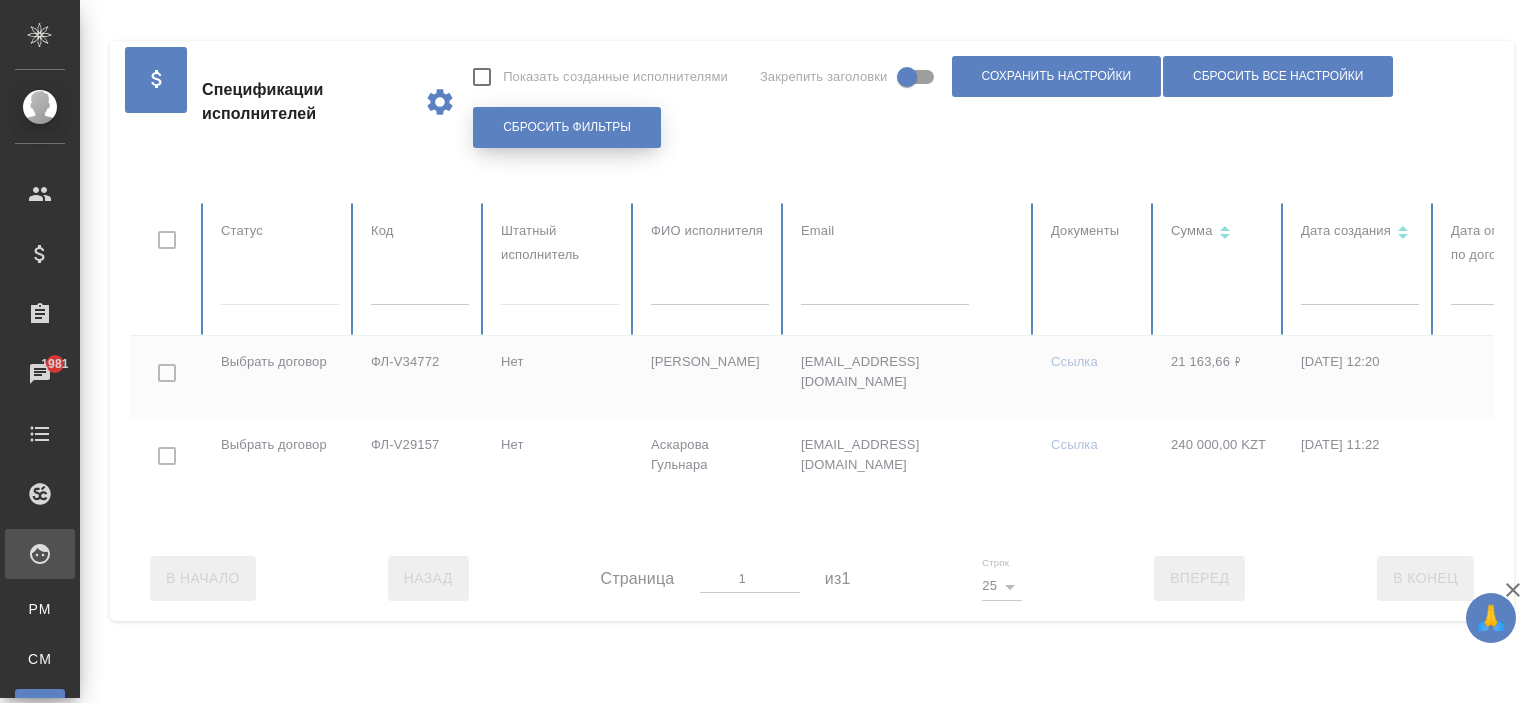 click on "Сбросить фильтры" at bounding box center [567, 127] 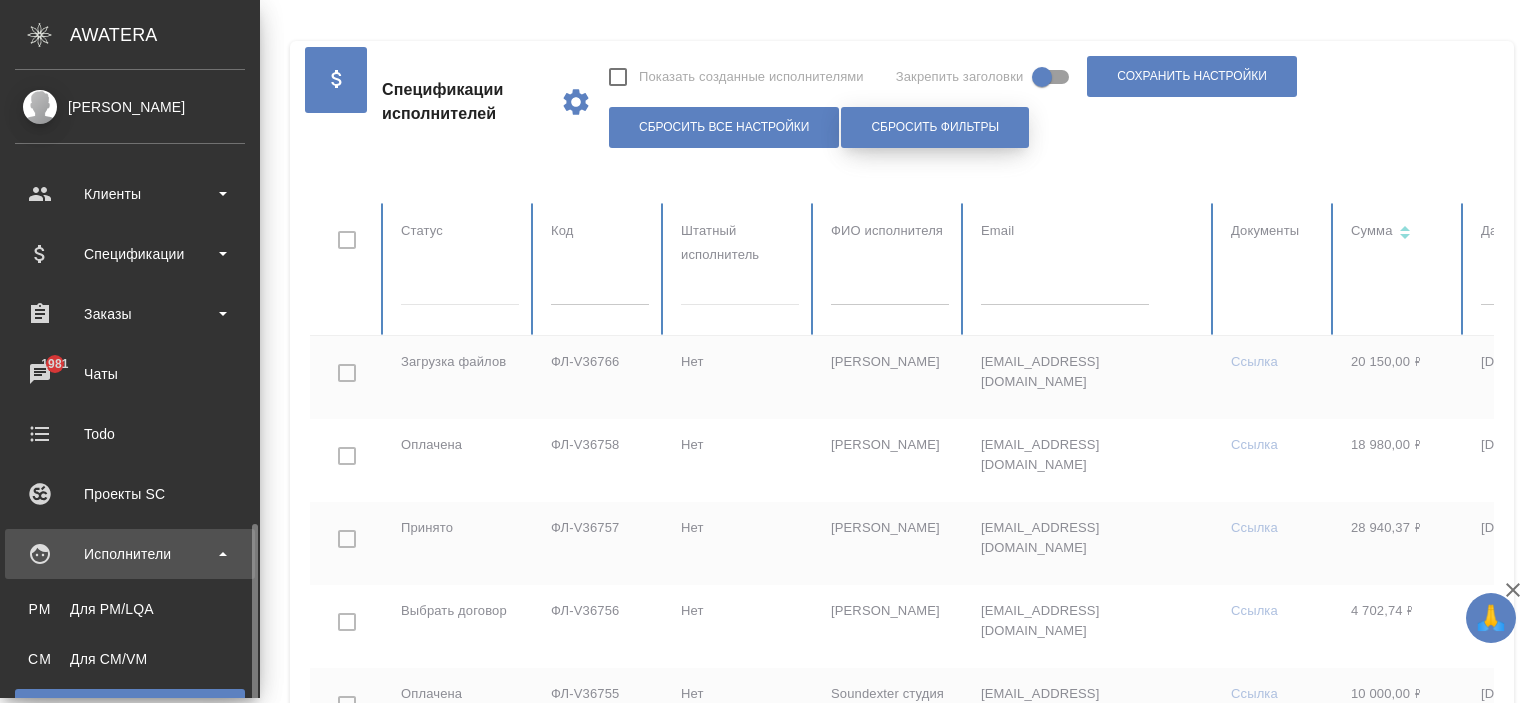 scroll, scrollTop: 300, scrollLeft: 0, axis: vertical 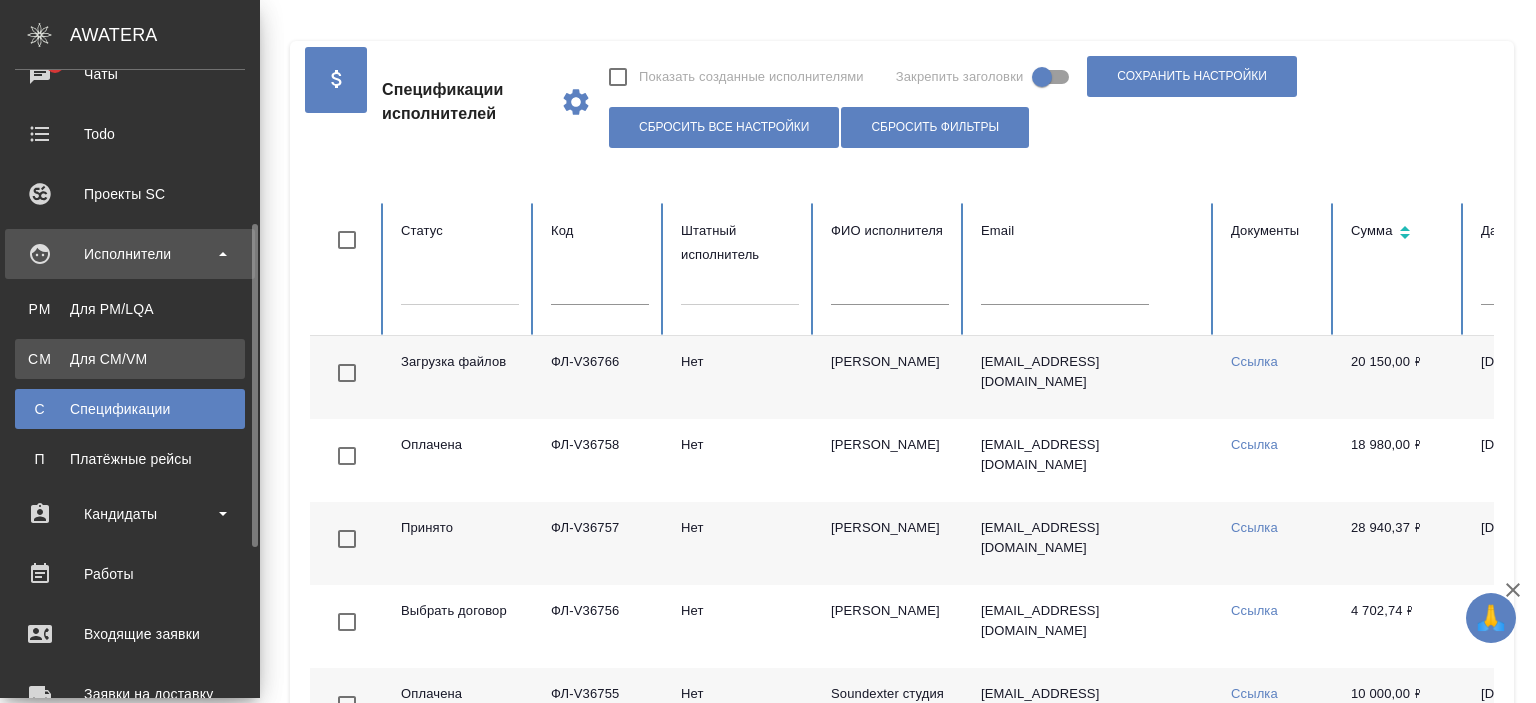 click on "Для CM/VM" at bounding box center [130, 359] 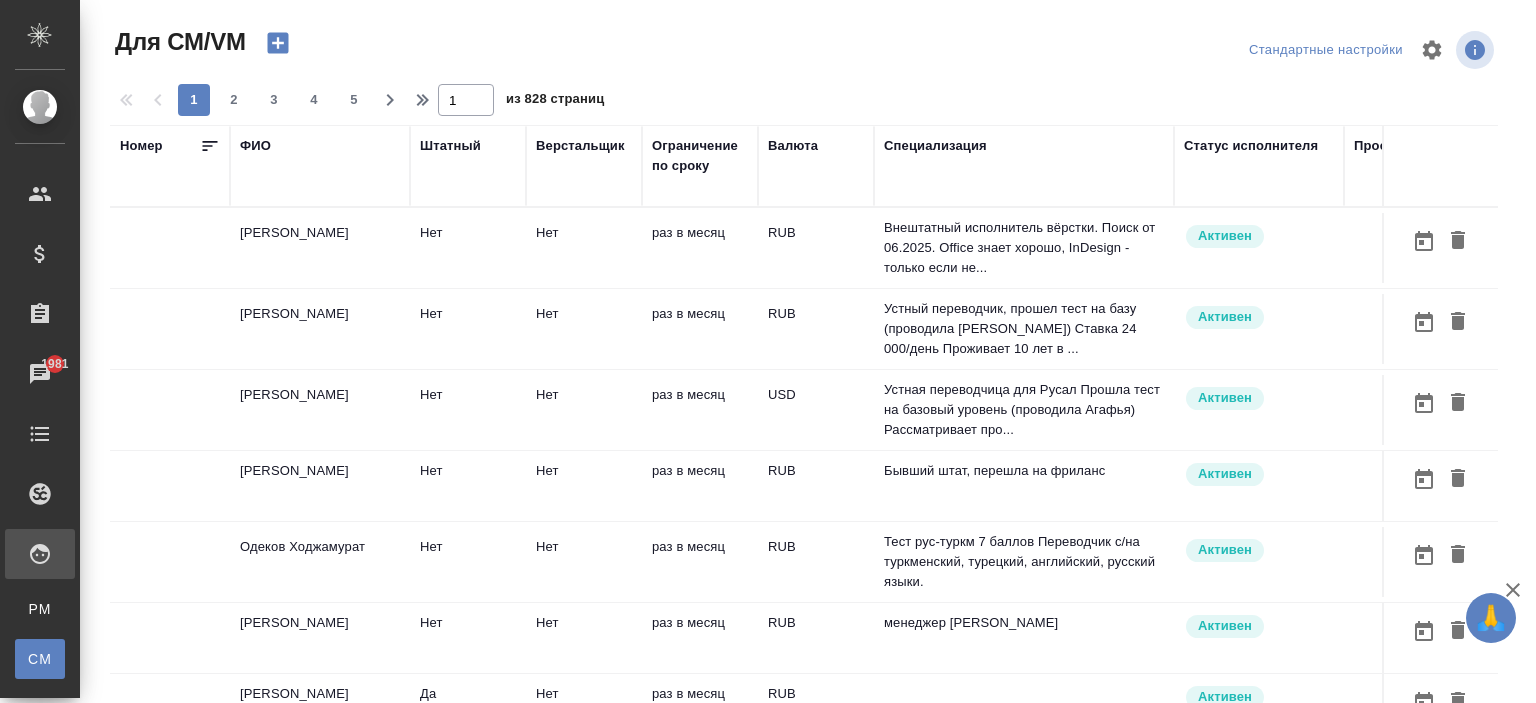 click on "ФИО" at bounding box center (255, 146) 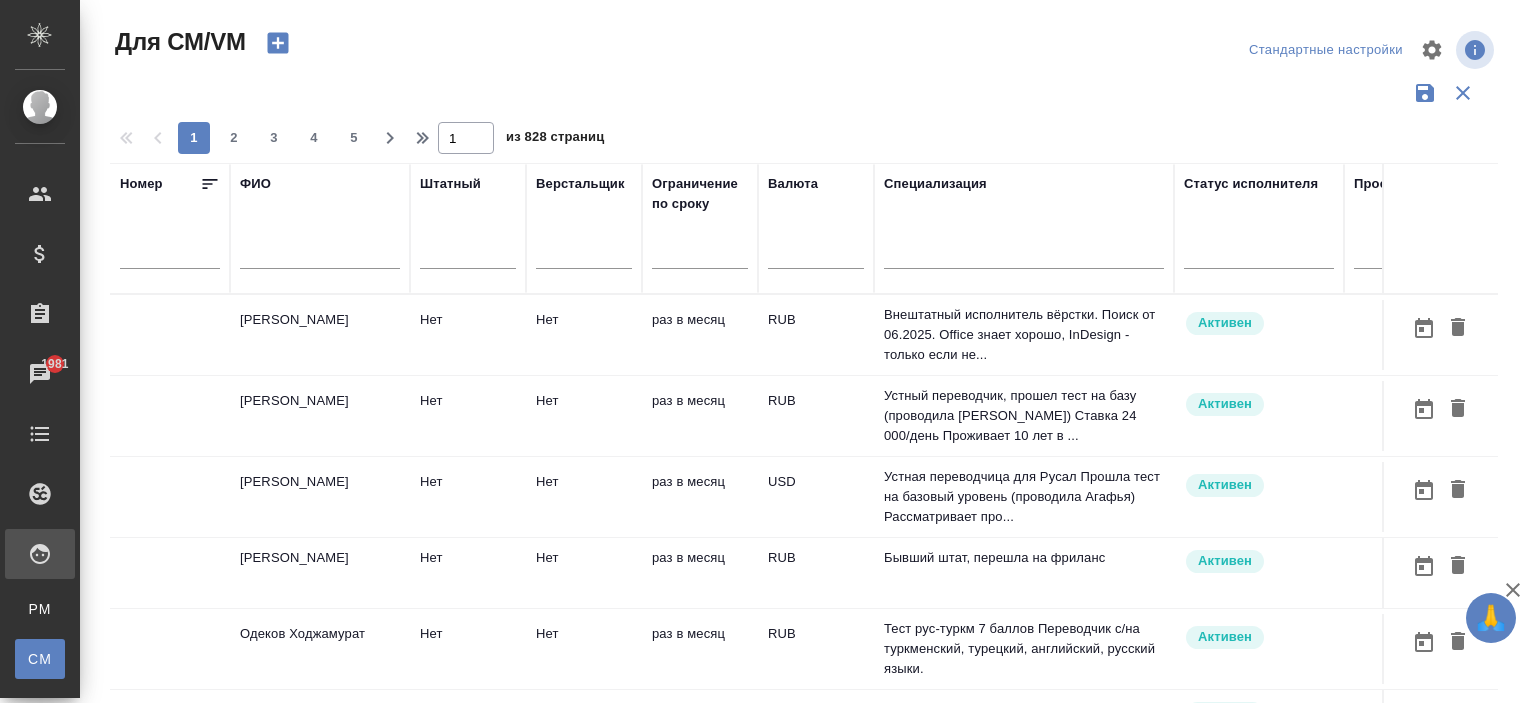 click at bounding box center [320, 256] 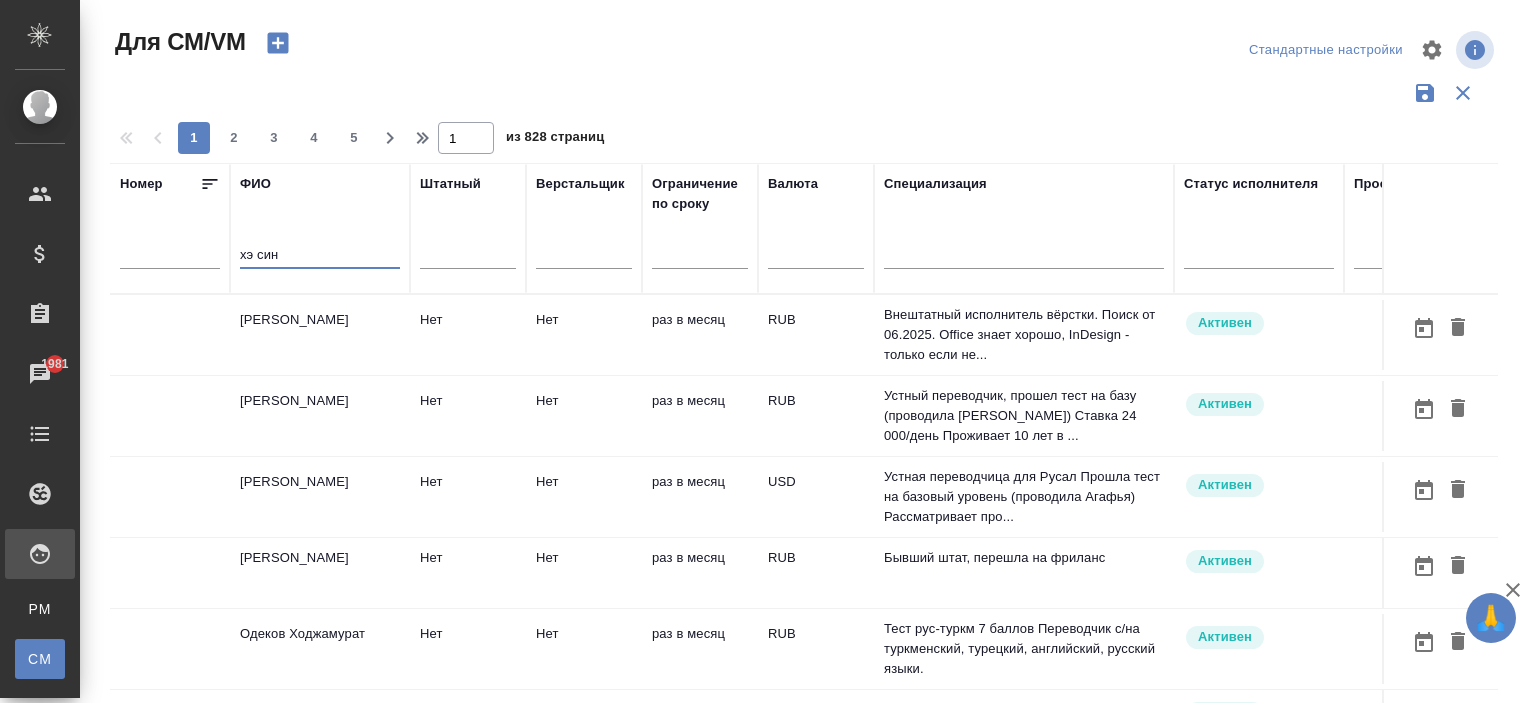 type on "хэ син" 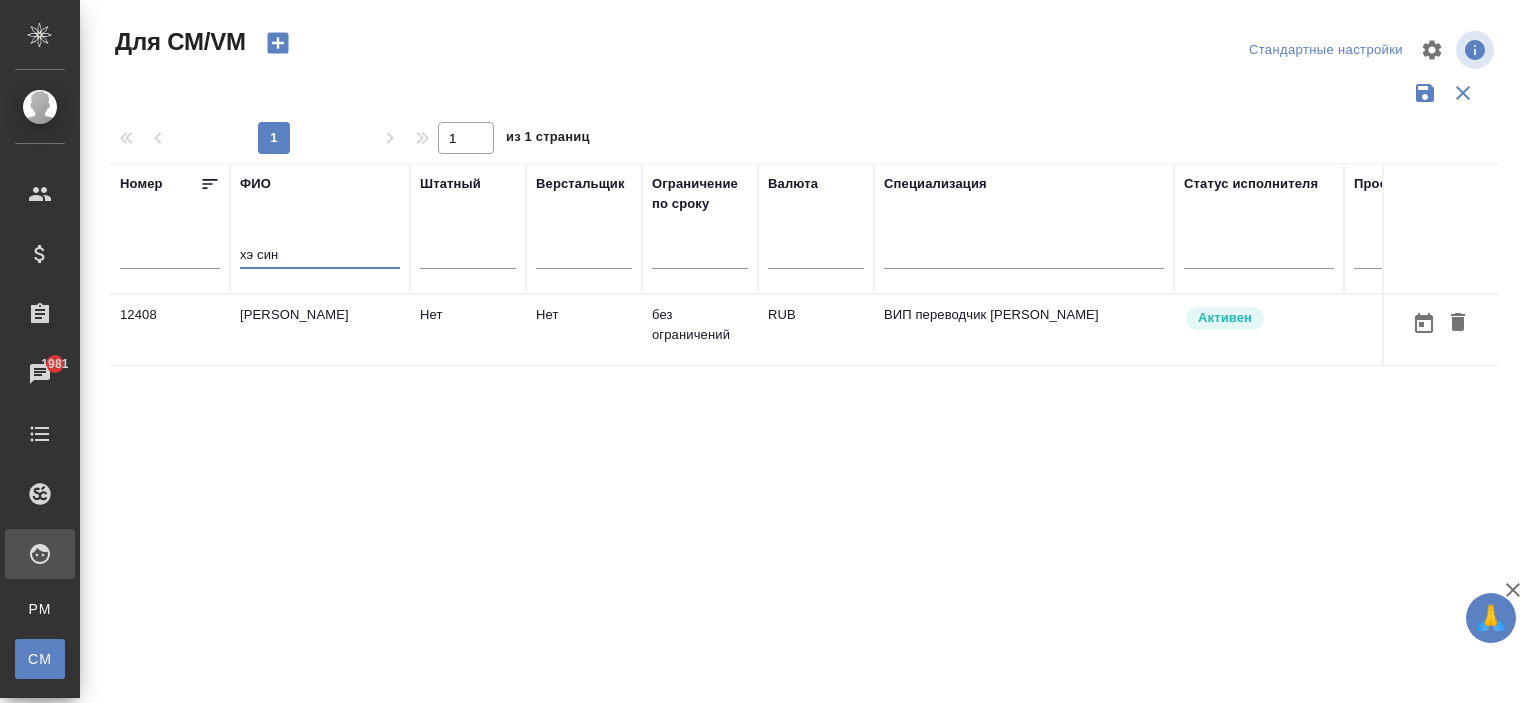 click on "без ограничений" at bounding box center (700, 330) 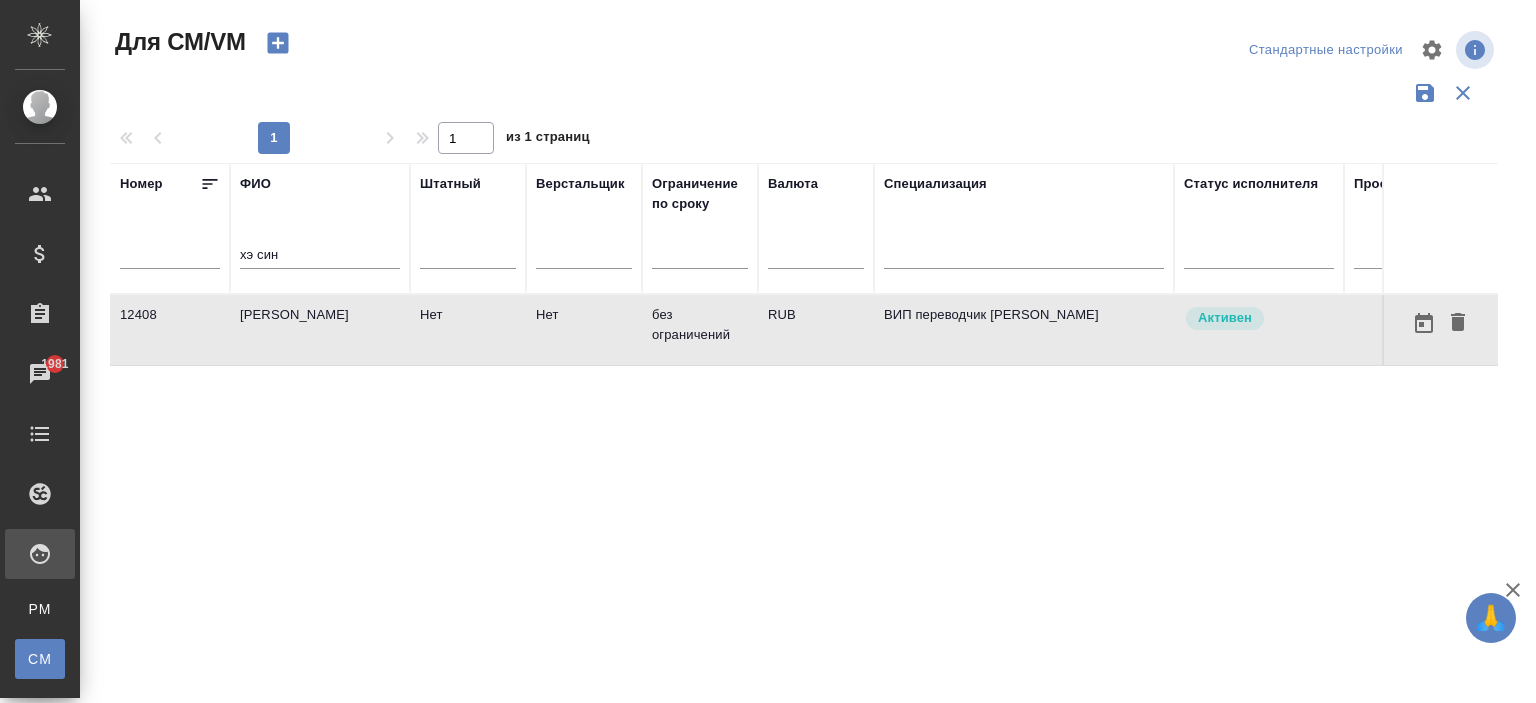 click on "без ограничений" at bounding box center (700, 330) 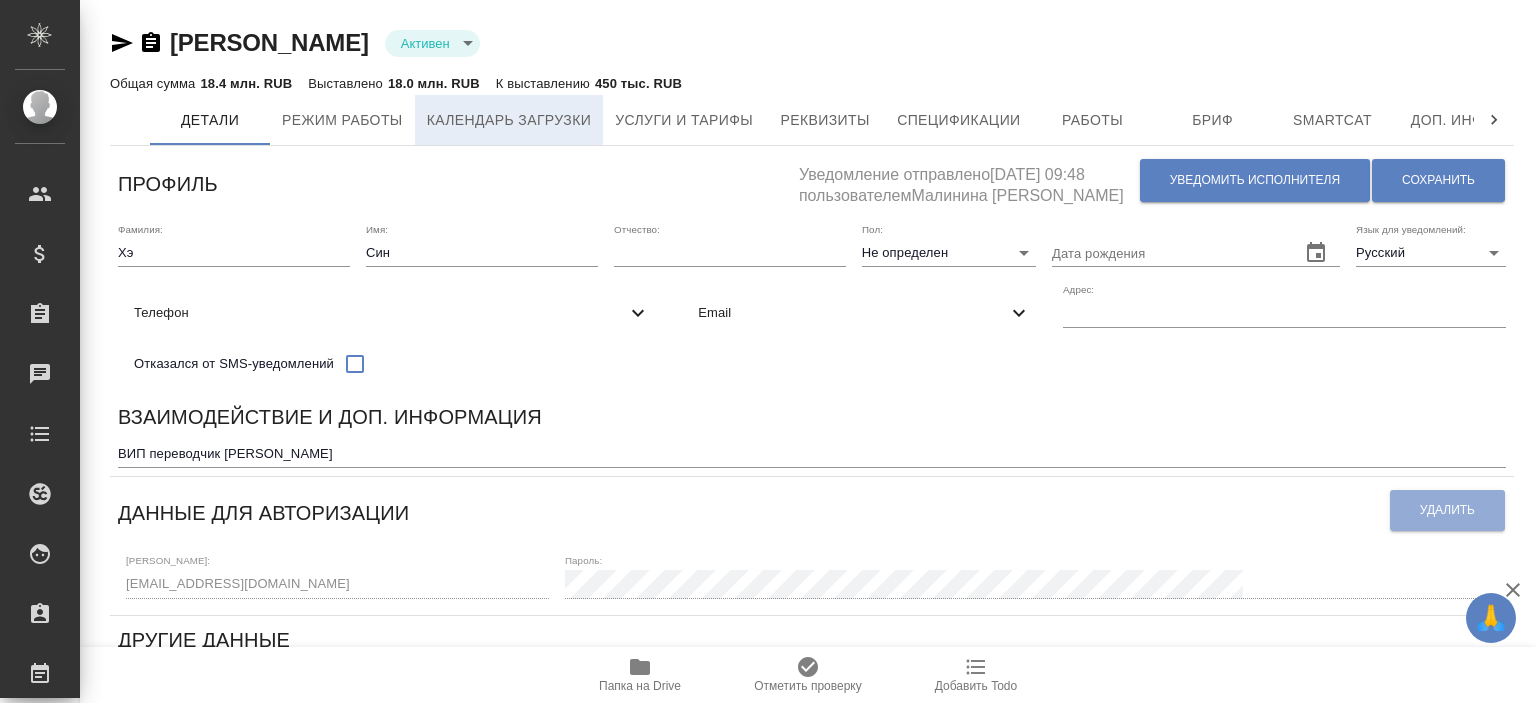 scroll, scrollTop: 0, scrollLeft: 0, axis: both 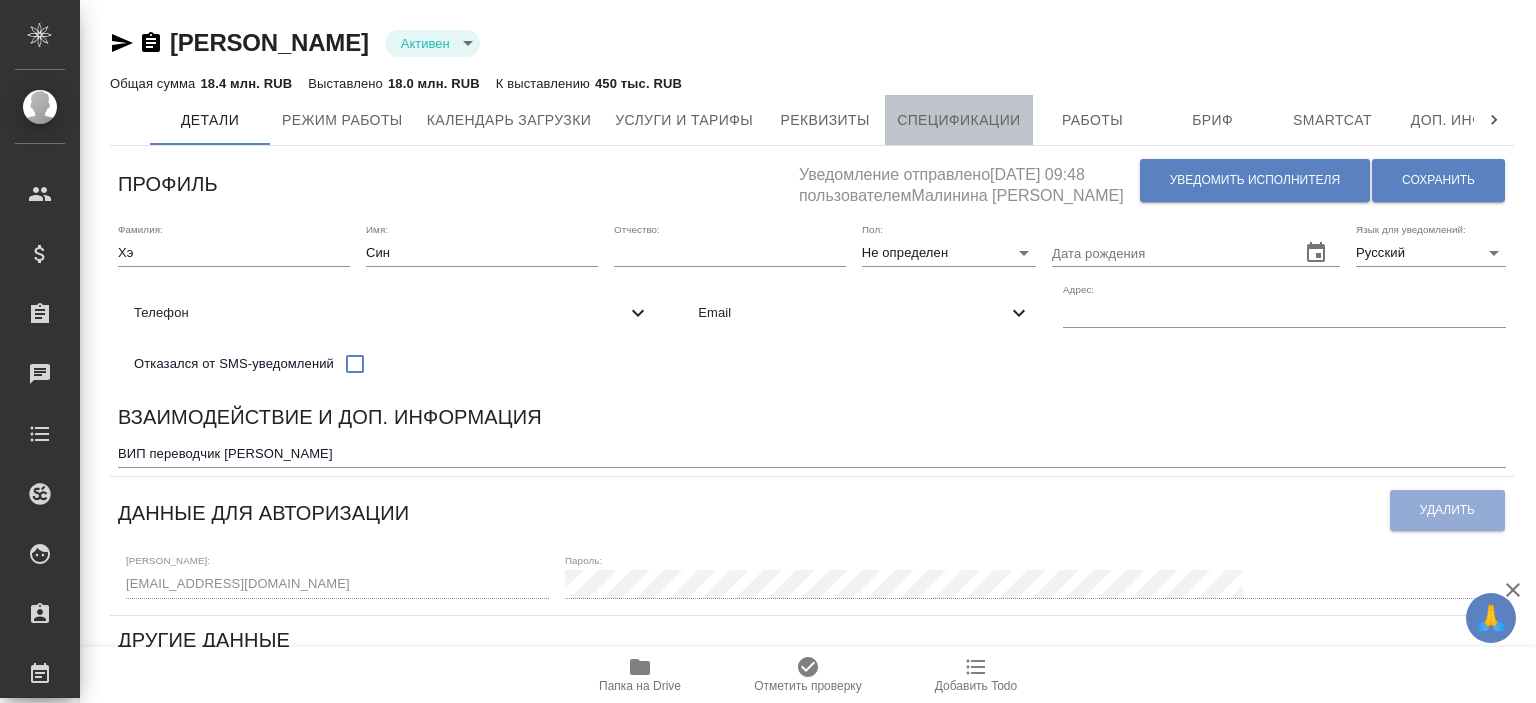 click on "Спецификации" at bounding box center [958, 120] 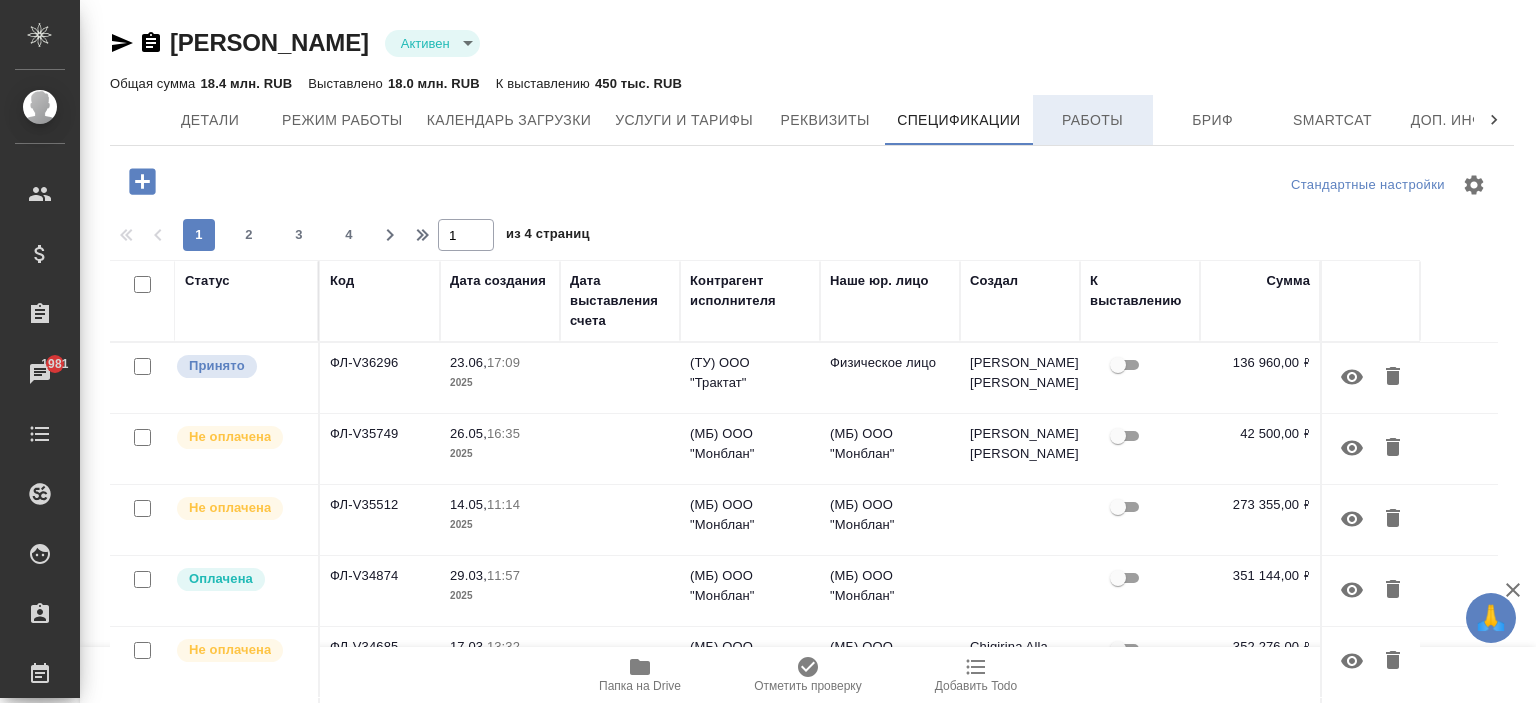 click on "Работы" at bounding box center (1093, 120) 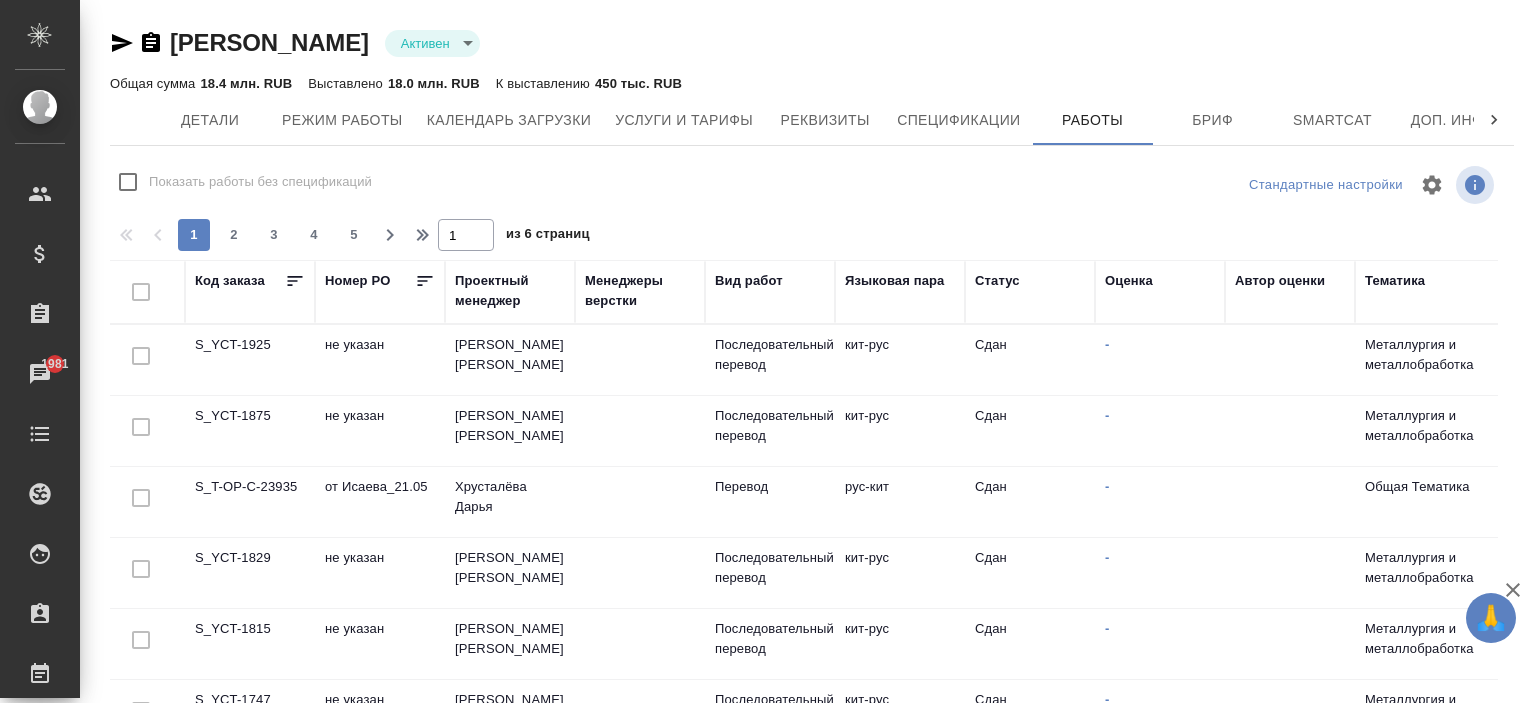 checkbox on "false" 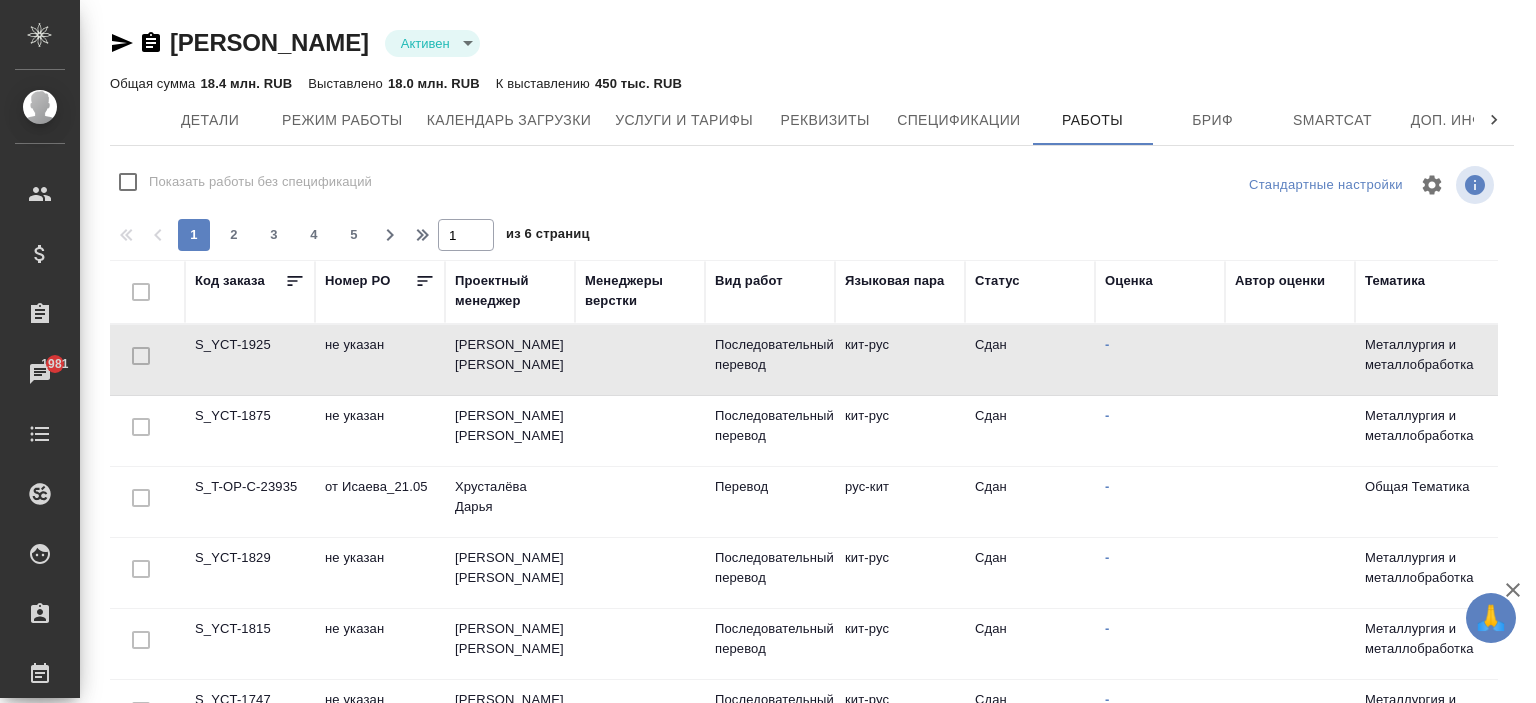 click on "Васильев Евгений" at bounding box center [510, 360] 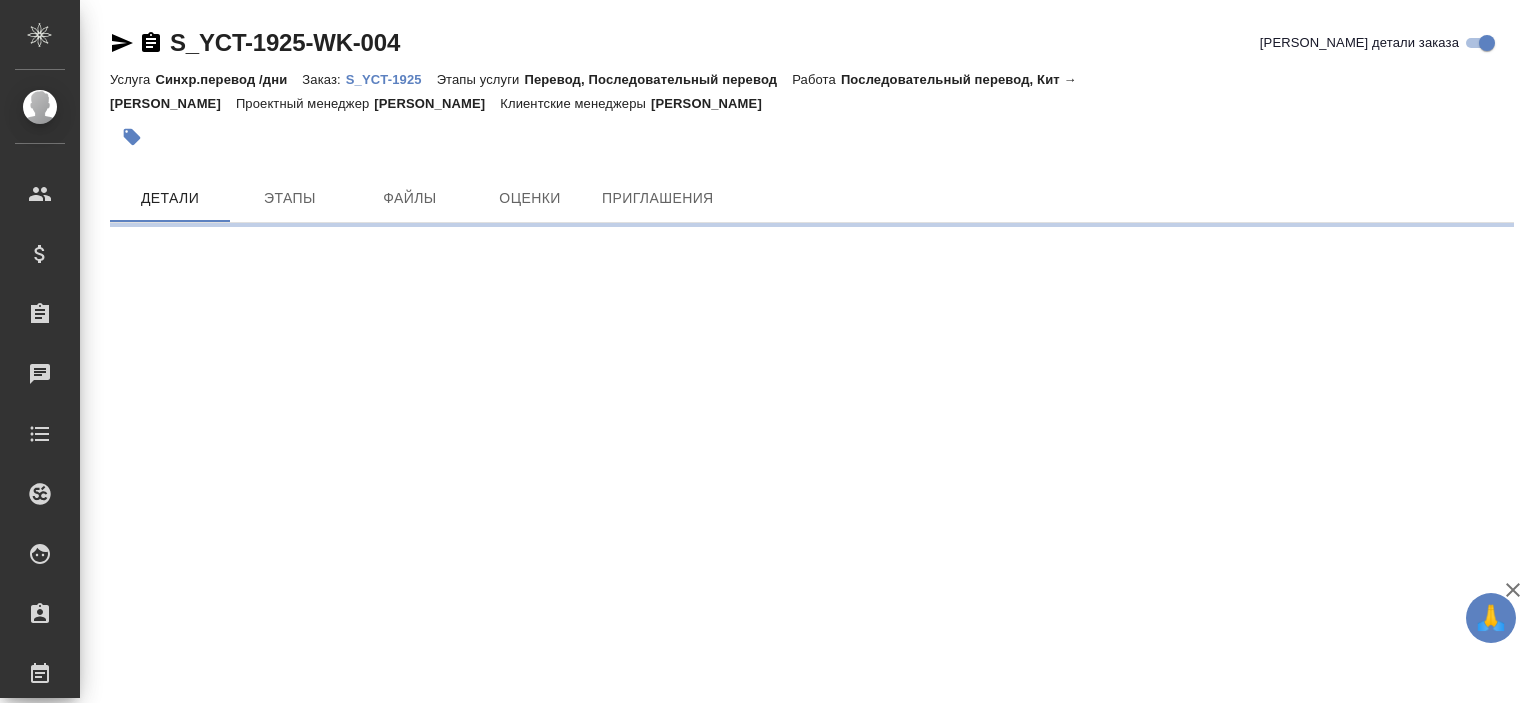 scroll, scrollTop: 0, scrollLeft: 0, axis: both 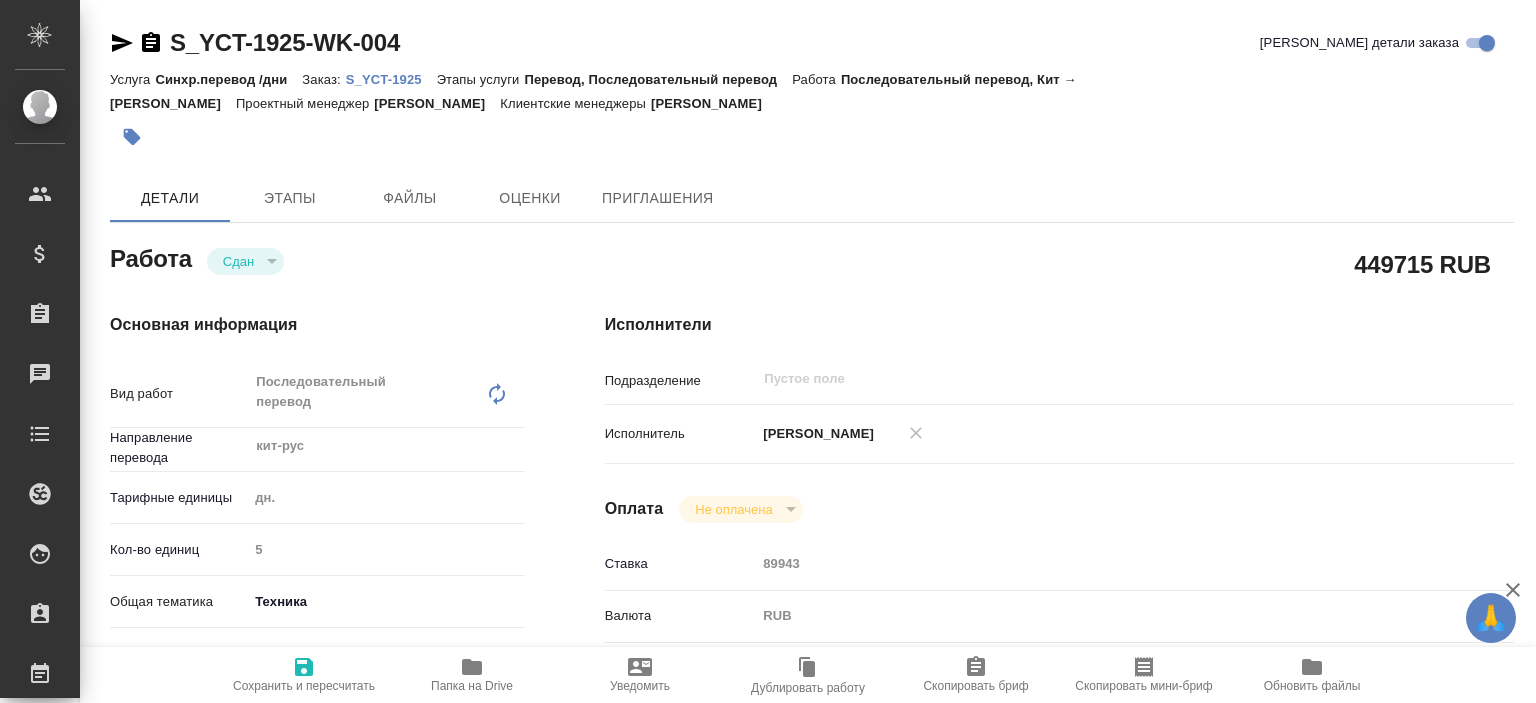 type on "x" 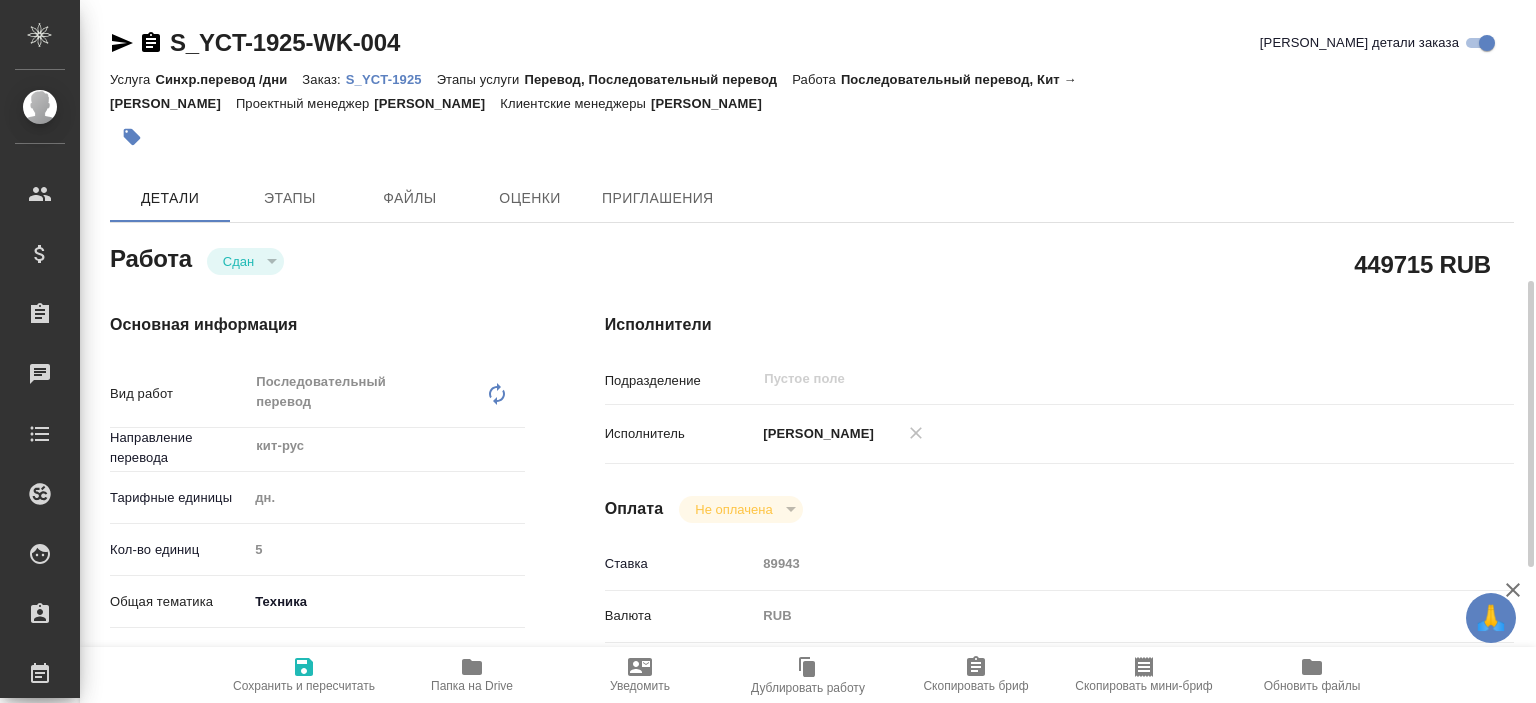 scroll, scrollTop: 500, scrollLeft: 0, axis: vertical 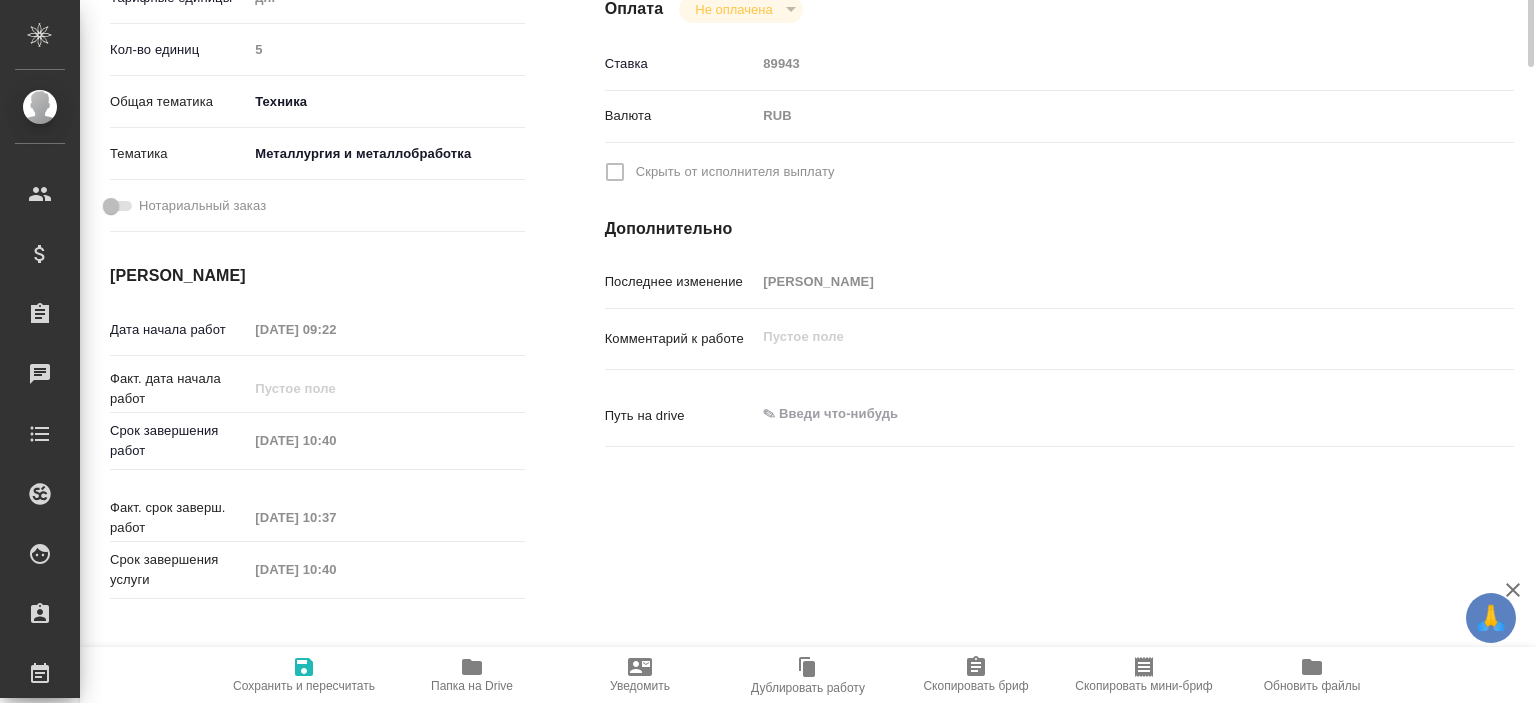 type on "x" 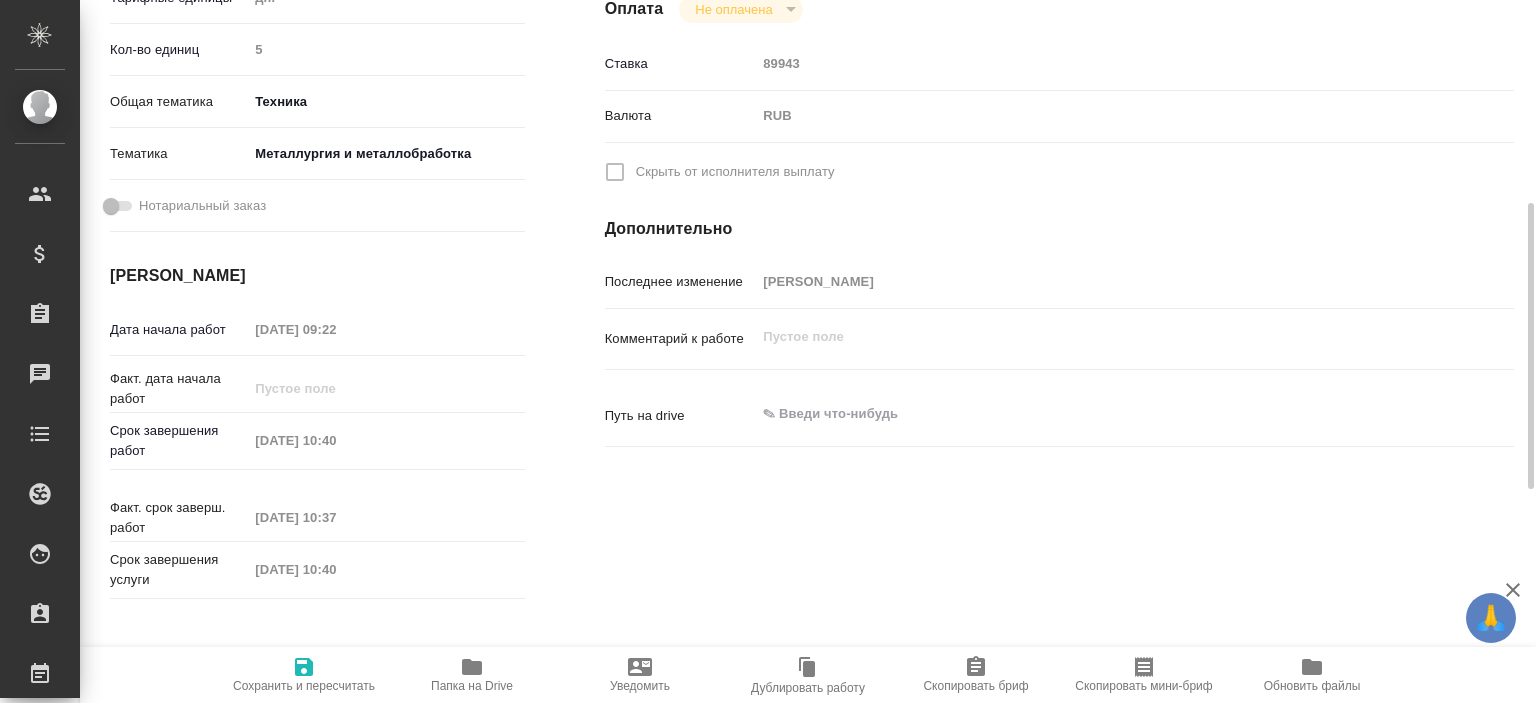 type on "x" 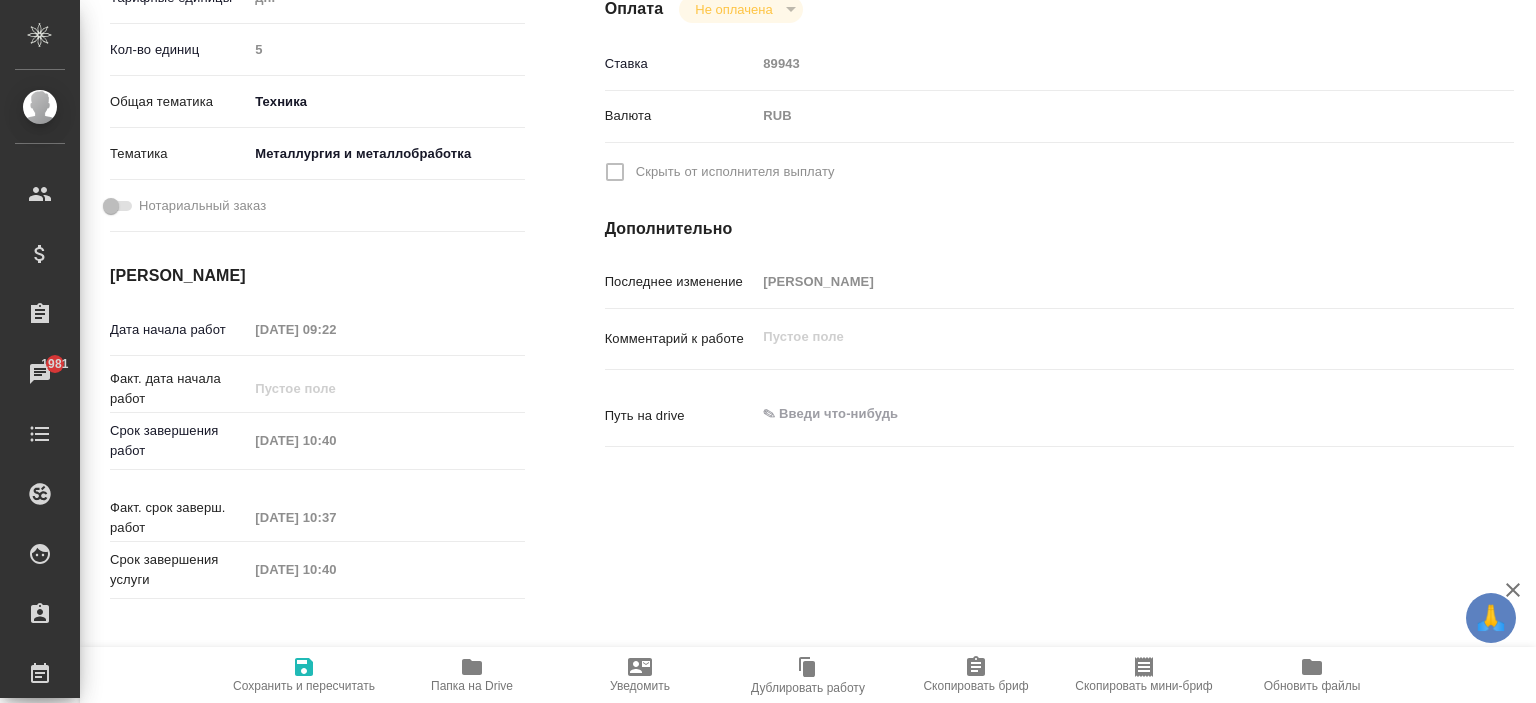 scroll, scrollTop: 0, scrollLeft: 0, axis: both 